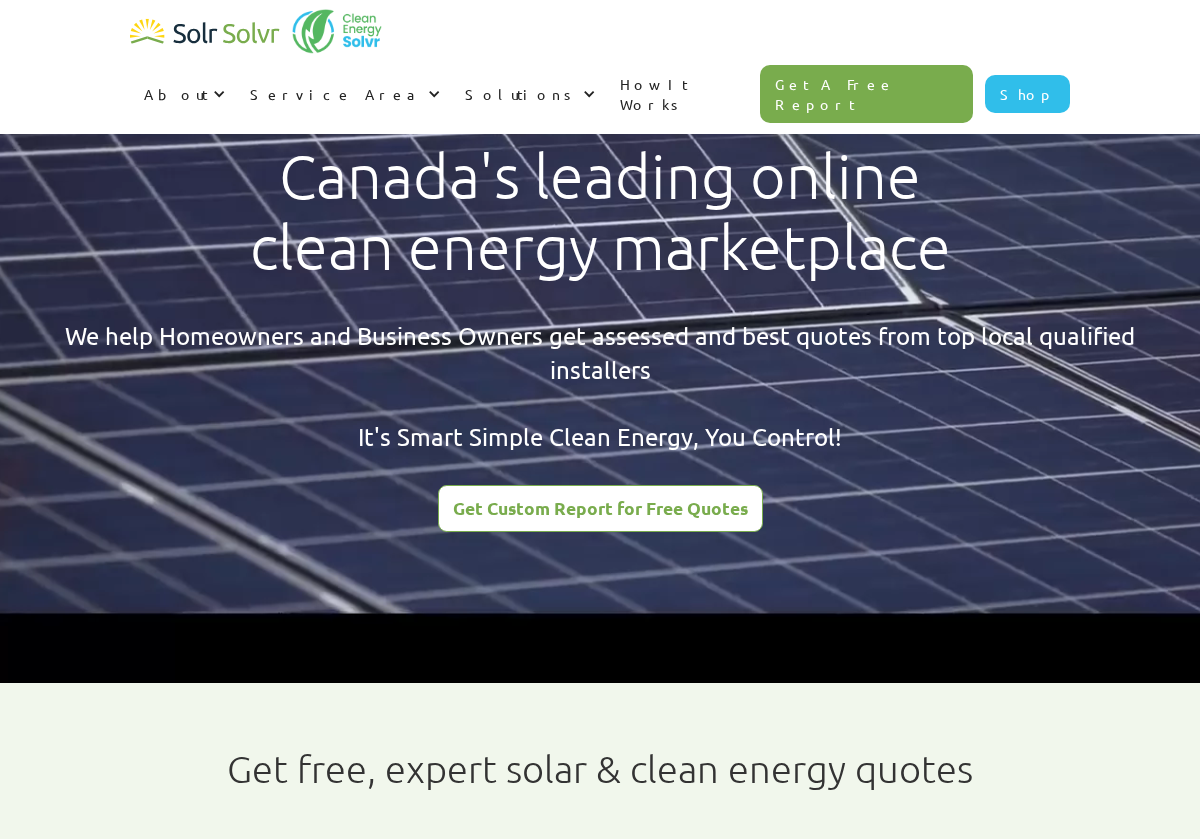 scroll, scrollTop: 0, scrollLeft: 0, axis: both 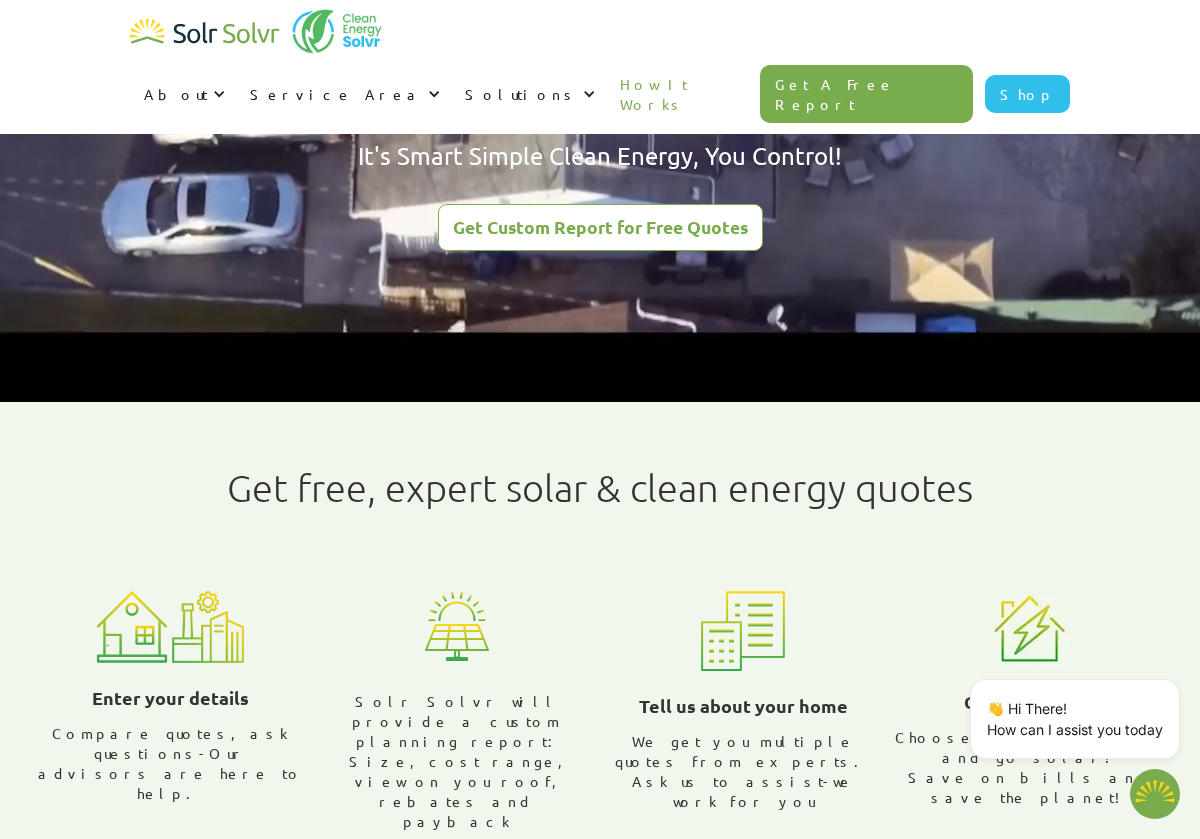 click on "Get Custom Report for Free Quotes" at bounding box center [600, 227] 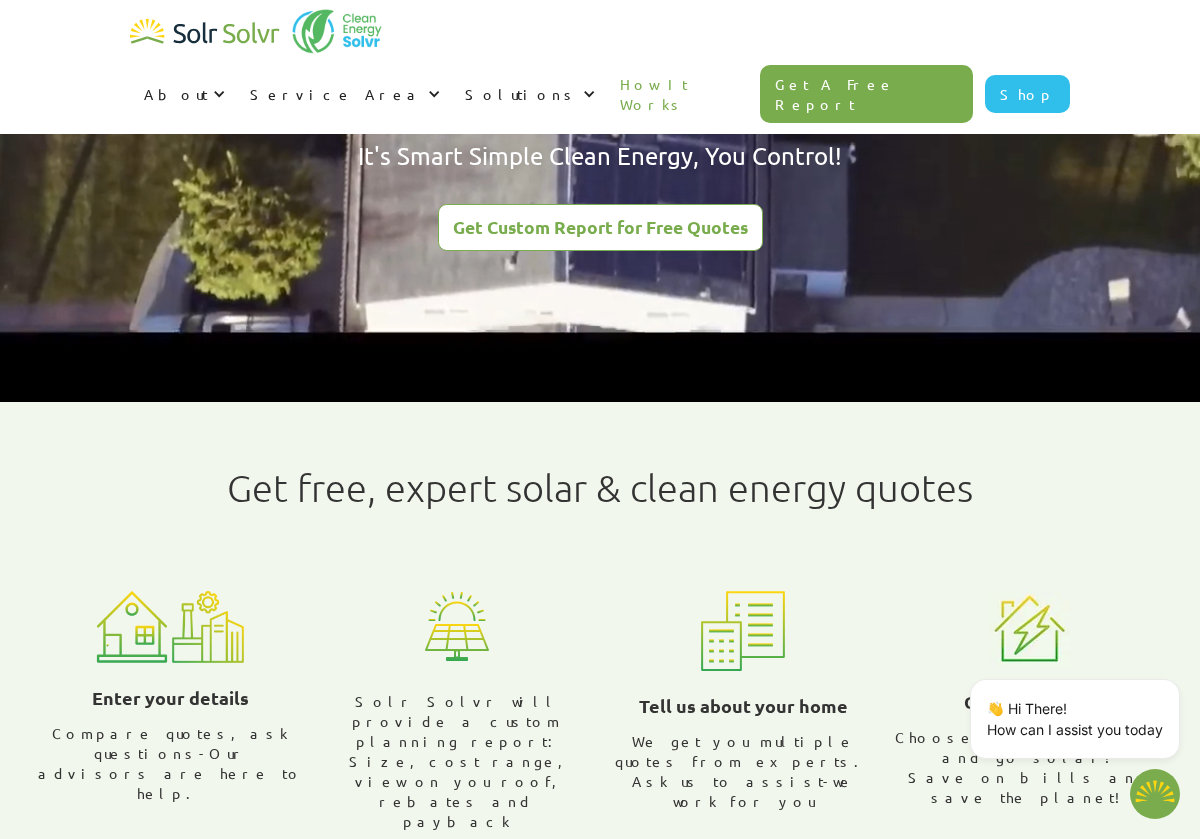 scroll, scrollTop: 285, scrollLeft: 0, axis: vertical 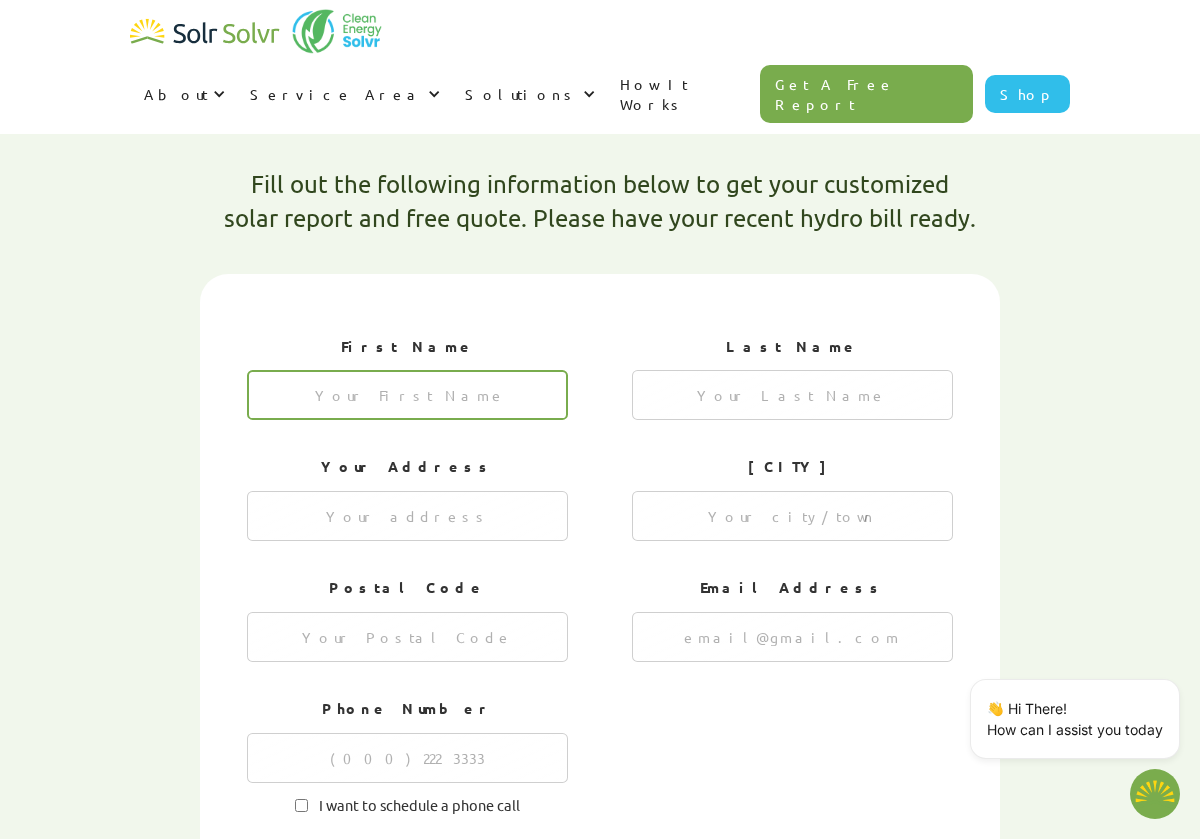 click at bounding box center (407, 395) 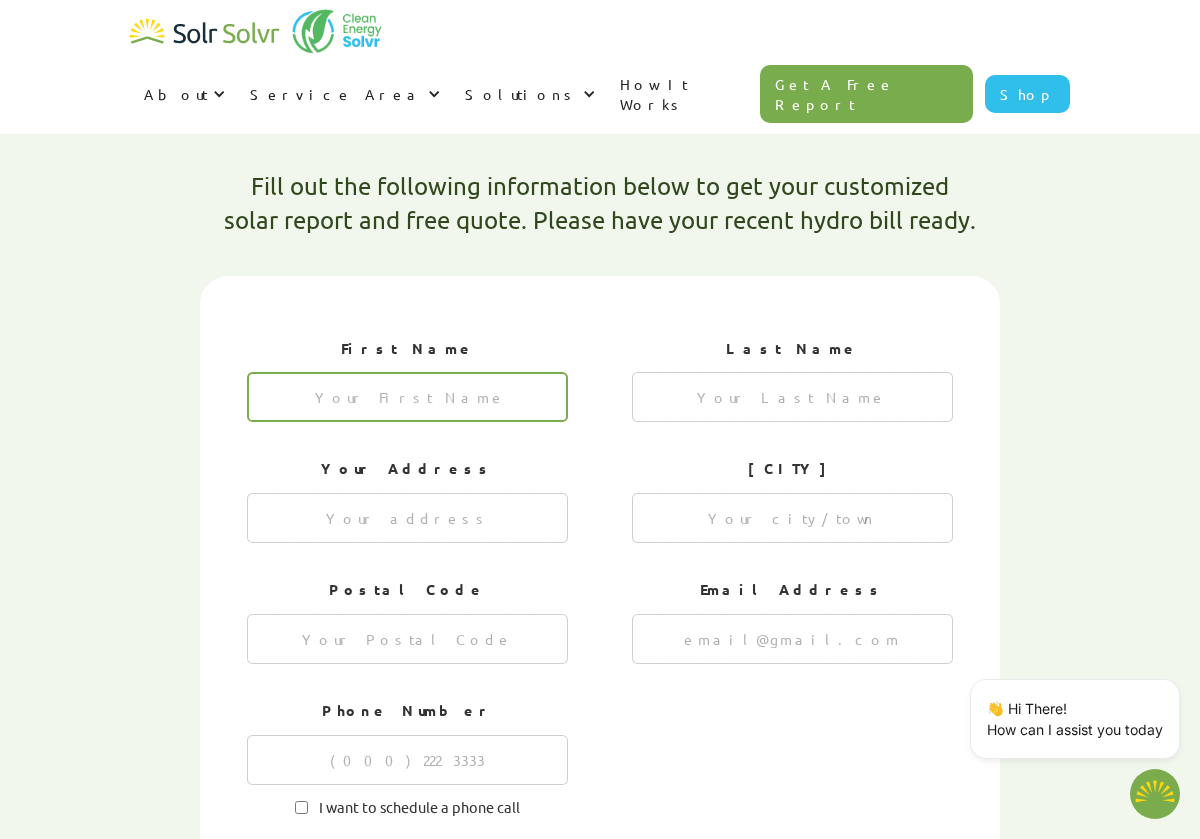 scroll, scrollTop: 578, scrollLeft: 0, axis: vertical 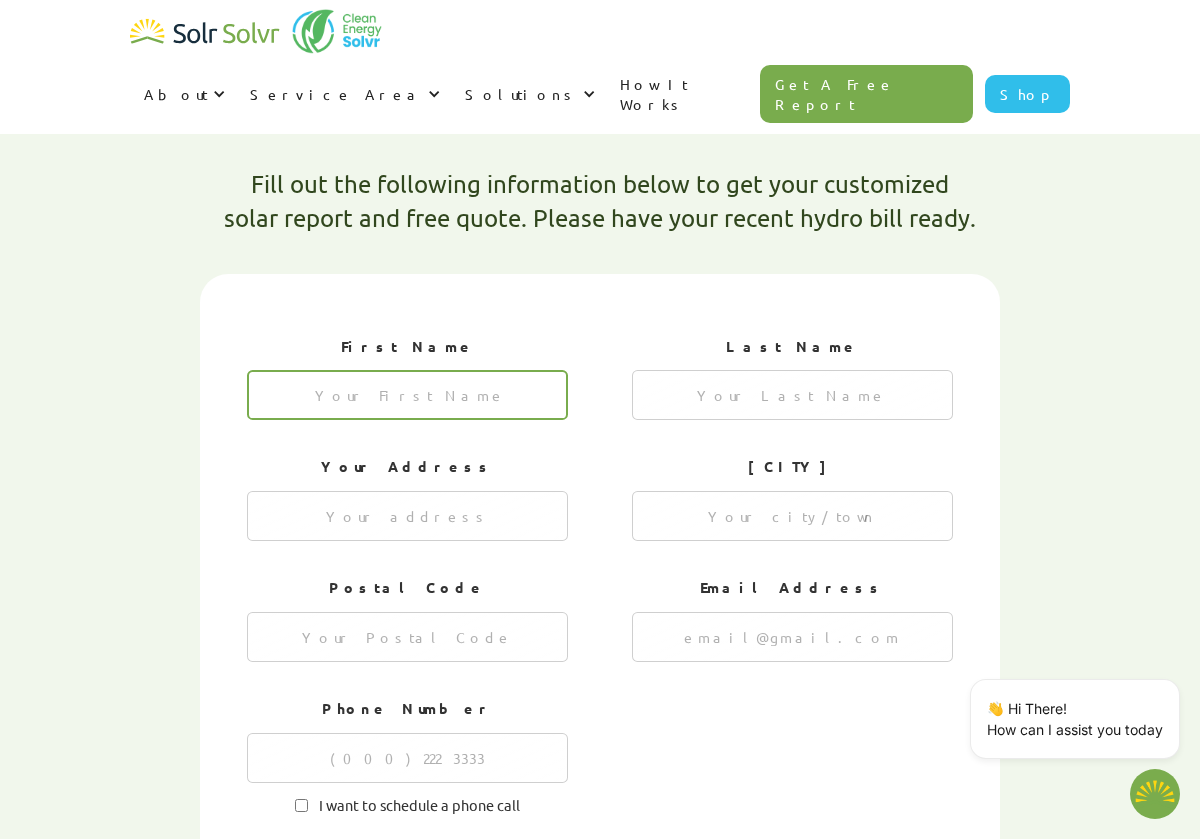 click at bounding box center (407, 395) 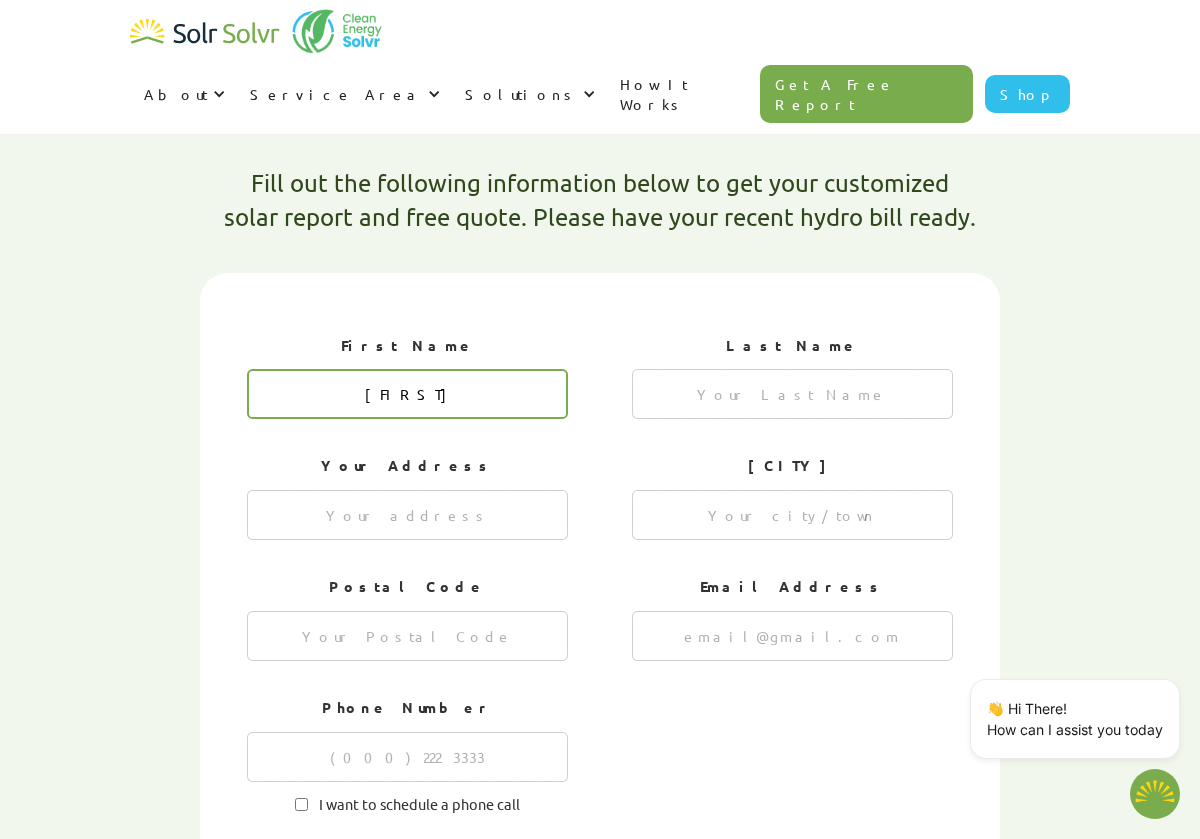 type on "[FIRST]" 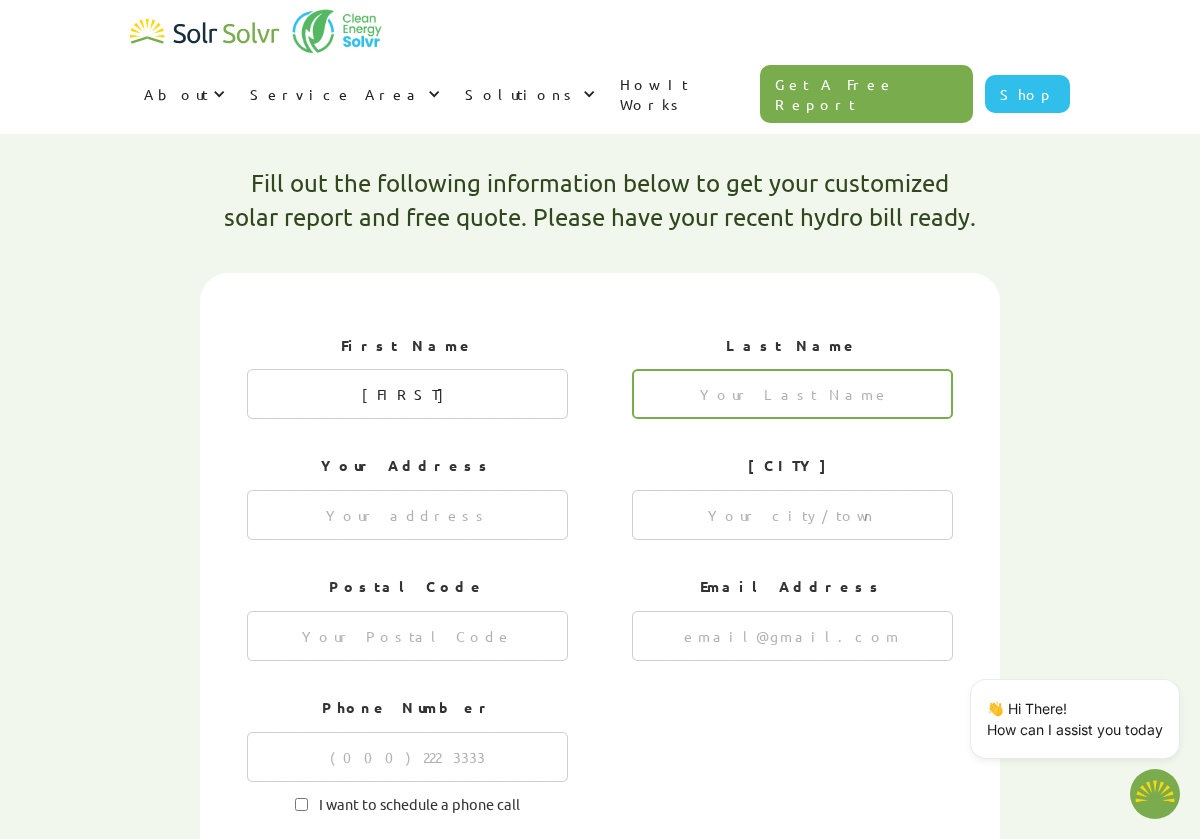 type on "[FIRST] [LAST]" 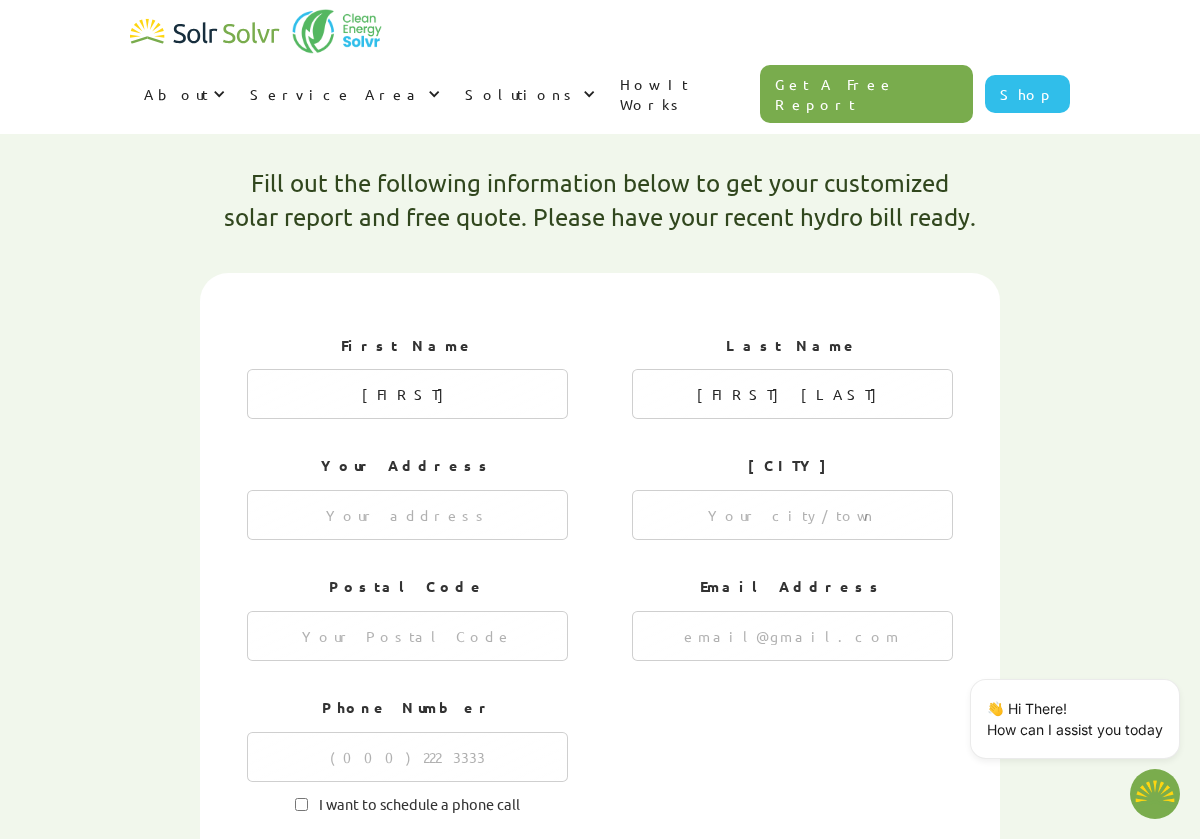 type on "[NUMBER] [STREET]" 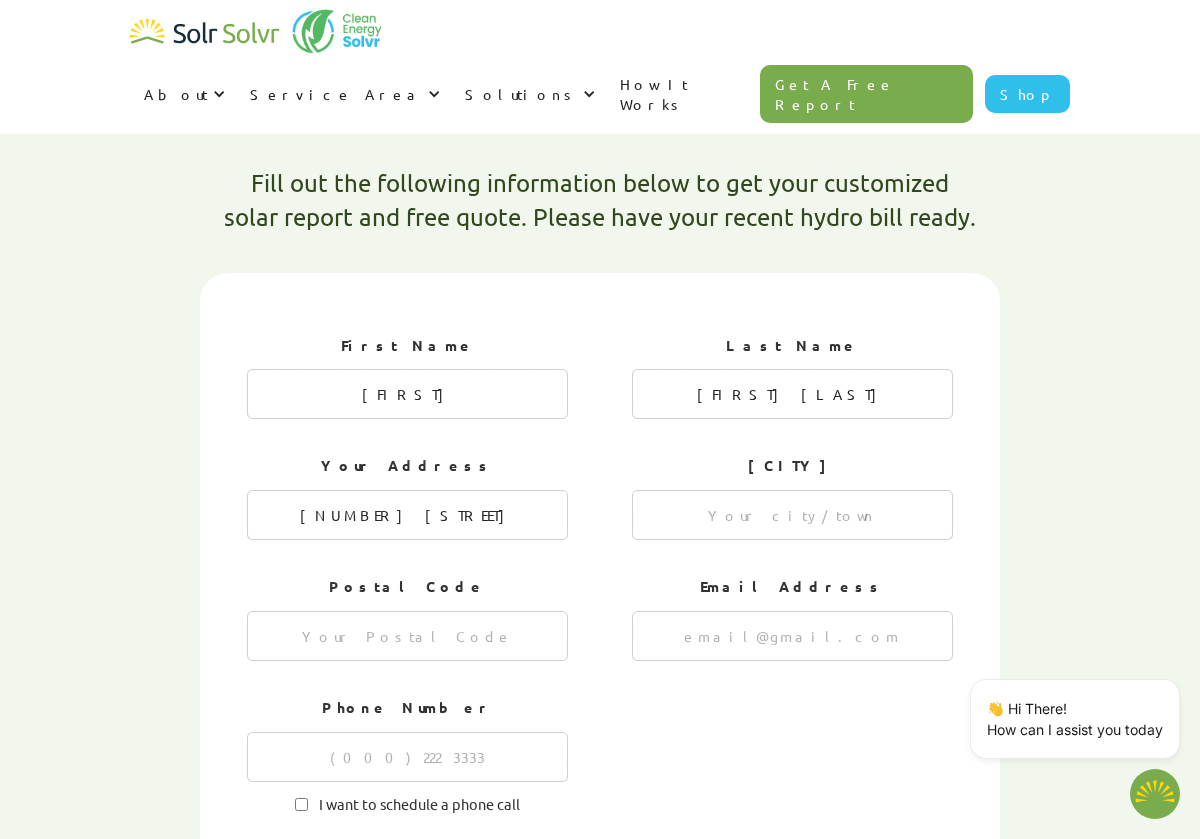 type on "[CITY]" 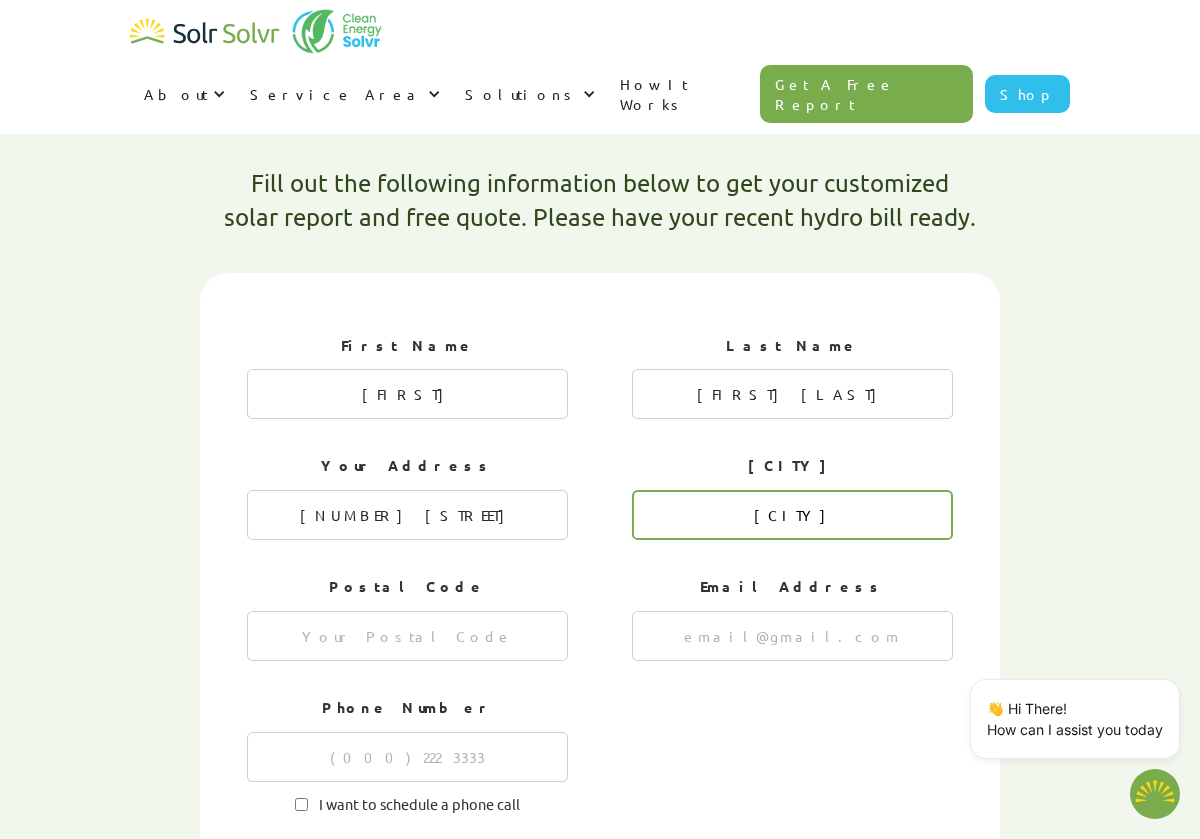 type on "[POSTAL_CODE]" 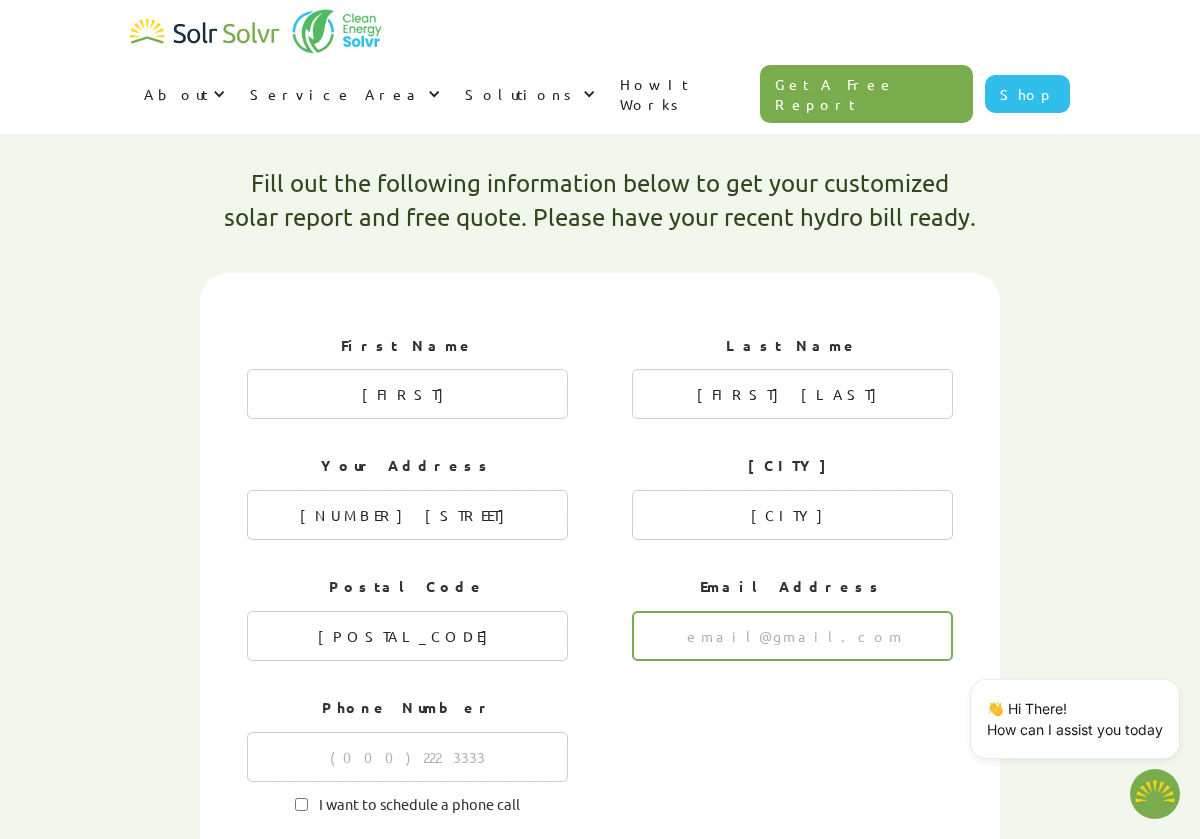 type on "[EMAIL]" 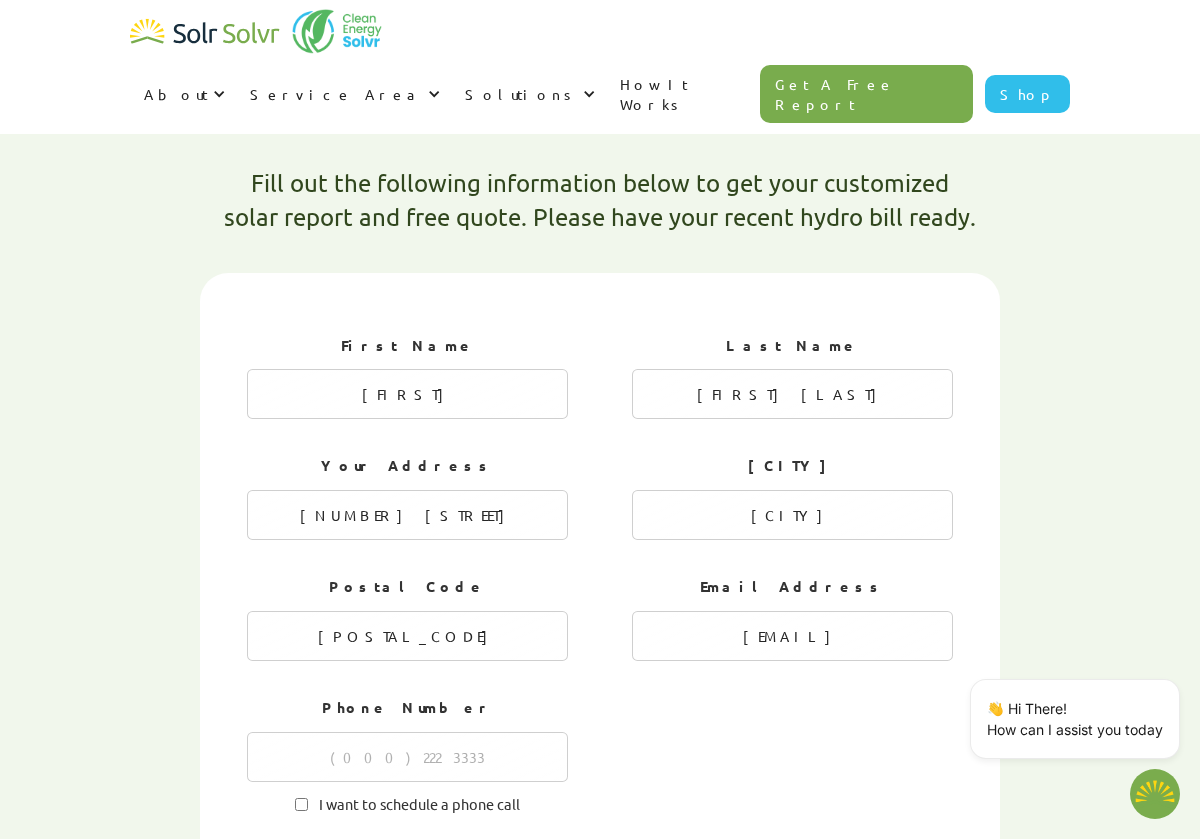 type on "[PHONE]" 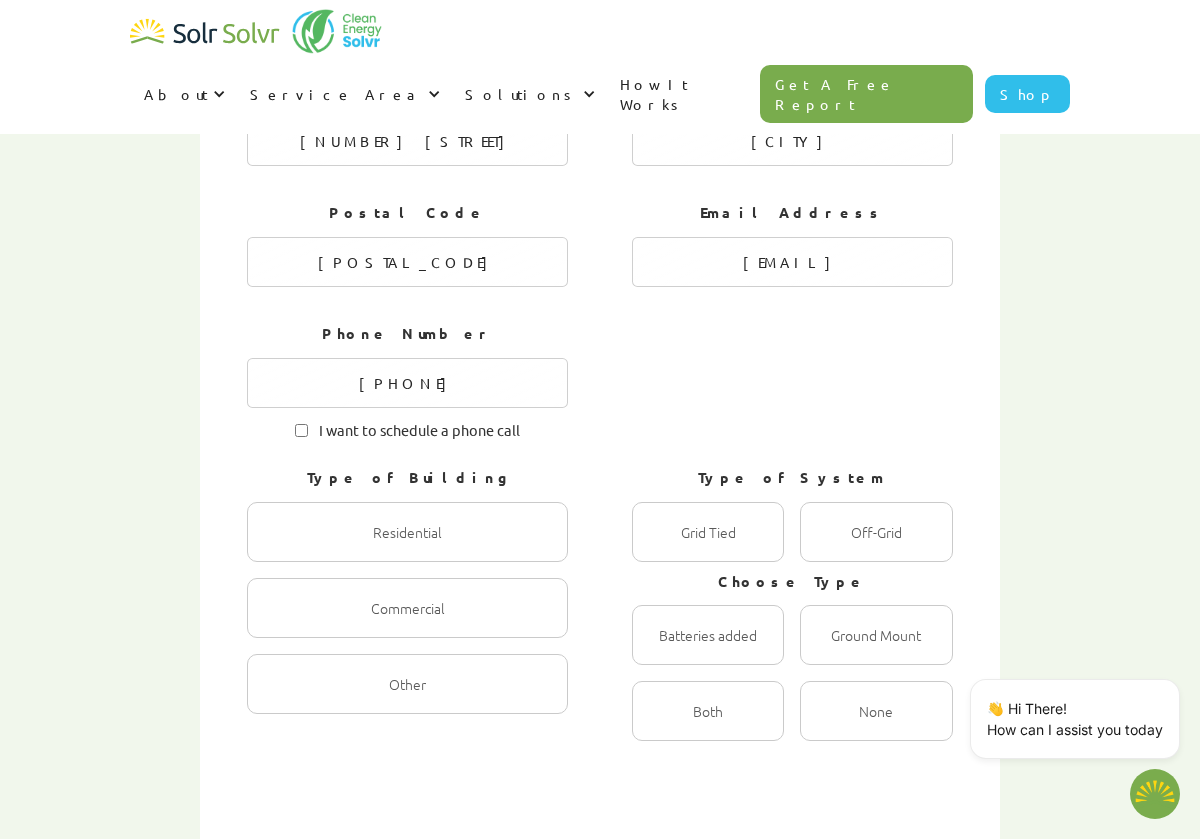 scroll, scrollTop: 957, scrollLeft: 0, axis: vertical 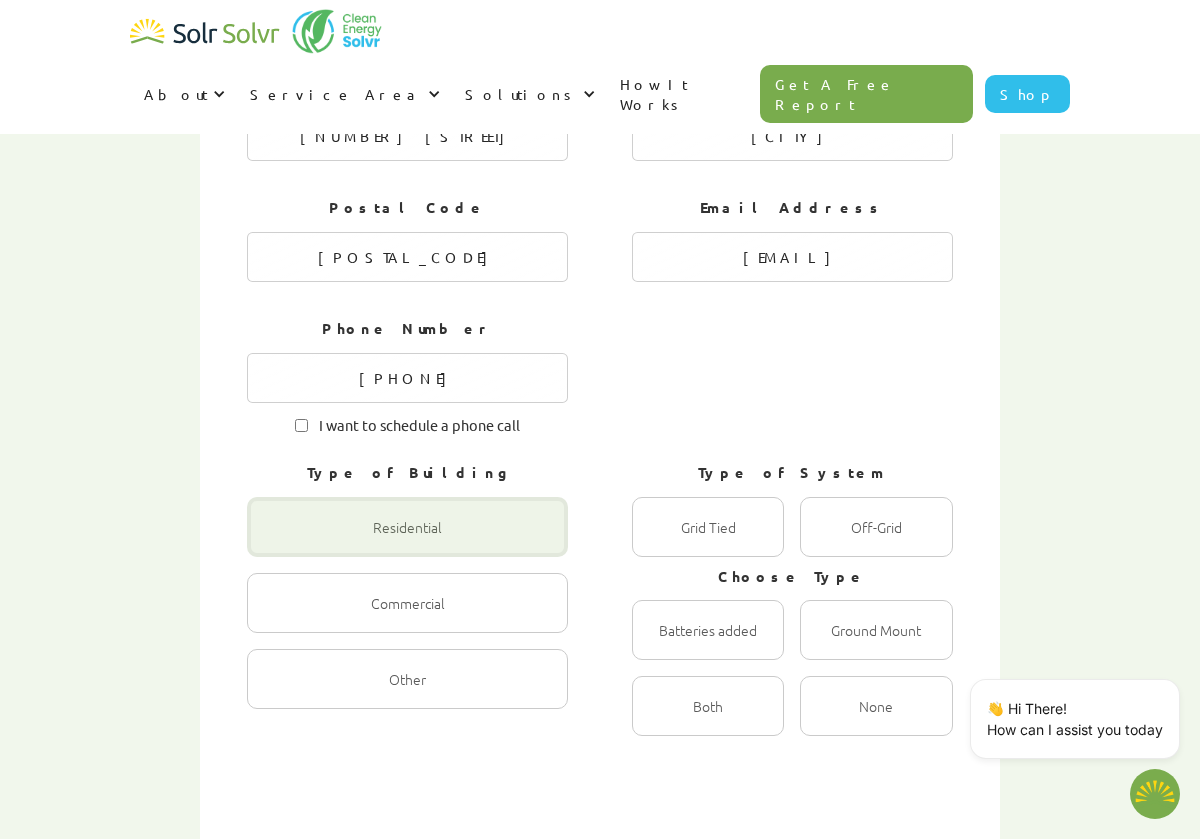 click at bounding box center [407, 527] 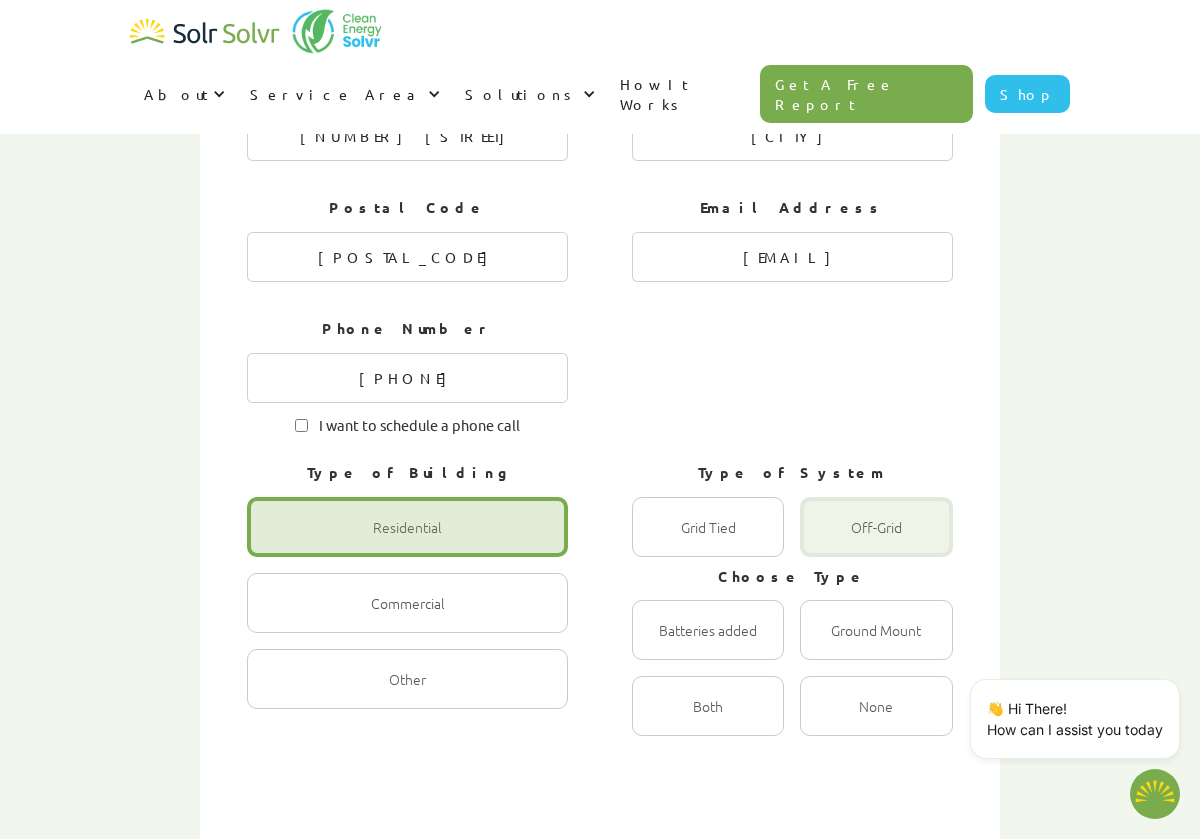 click at bounding box center (708, 527) 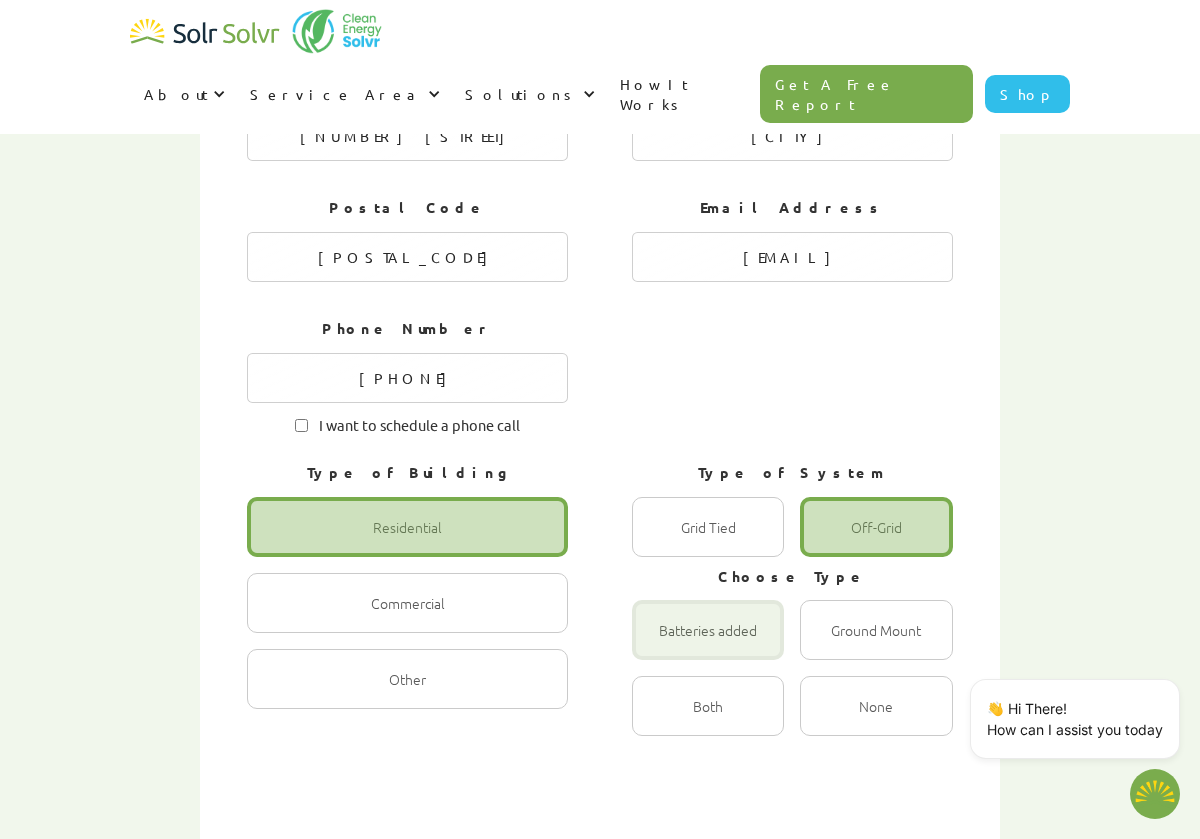 click at bounding box center [708, 527] 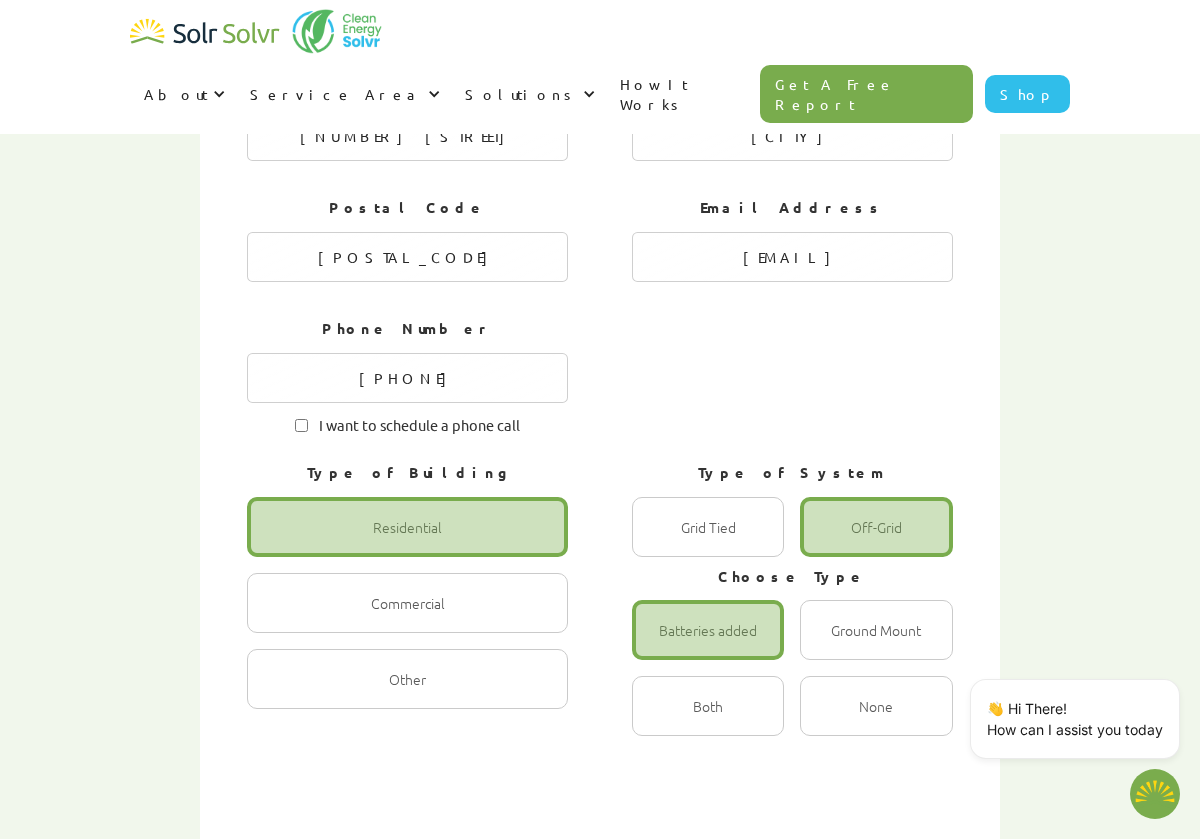 scroll, scrollTop: 1253, scrollLeft: 0, axis: vertical 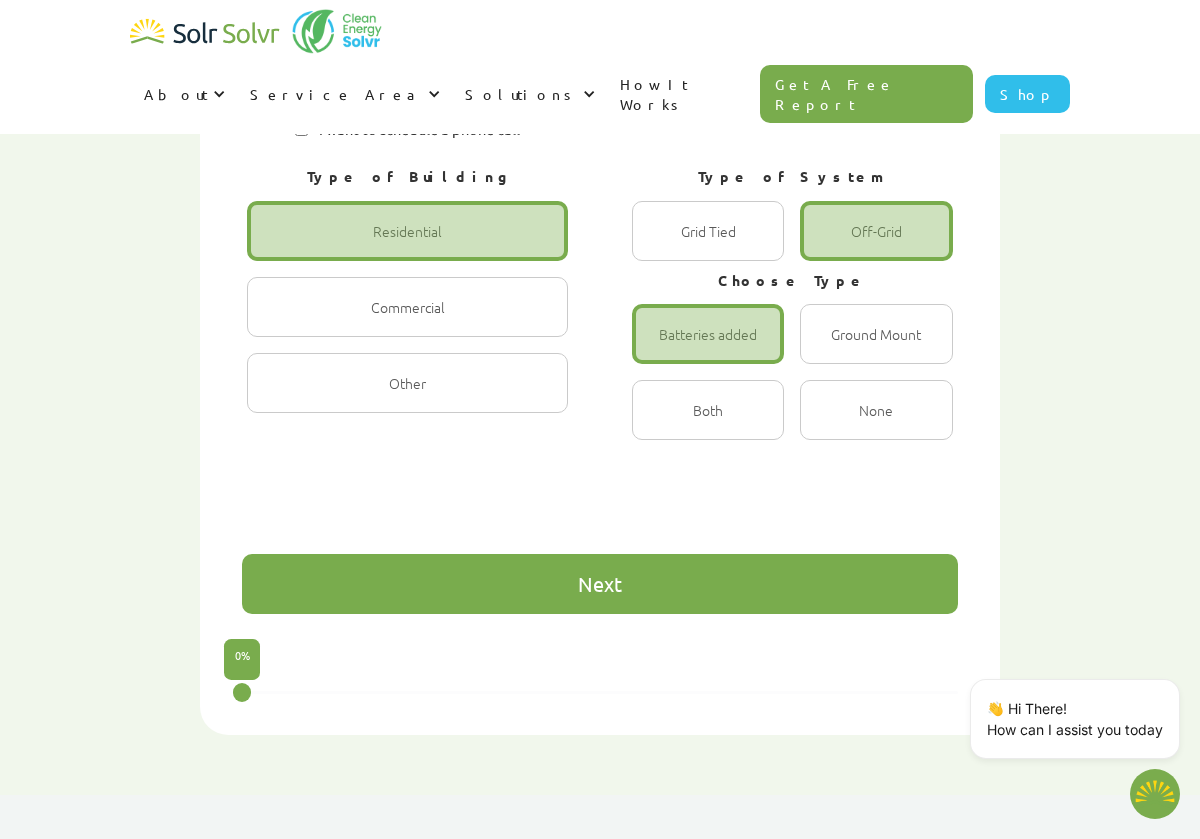 click on "About About Solar About Clean Energy Solutions About Solr Solvr Meet the Team Blogs FAQs Service Area Installers [STATE] [STATE] Solutions Commercial Solar Solar Panels for Commercial Buildings Residential Solar Understanding Solar Electric Panel Wiring & Installation Basics Battery Heat Pumps Heat Pump Water Heaters EV Chargers Electric Vehicles Photovoltaic Shingles How It Works Get A Free Report Shop Get free, qualified clean energy quotes Enter your energy details Tell us about your home/business energy usage from your current bill. What about Electricity, Battery, HVAC, EV's? Get a customized report Solr Solvr will provide a custom planning report: Size, cost range, view on you roof, rebates and payback Get multiple installer quotes Compare quotes, ask questions-Our advisors are here to help. Get connected Choose your installer, and start saving: The environment & your utility bills! Get Customized Report First Name [FIRST] Last Name [LAST] Your Address [NUMBER] [STREET] City/Town [POSTAL_CODE]" at bounding box center (600, 191) 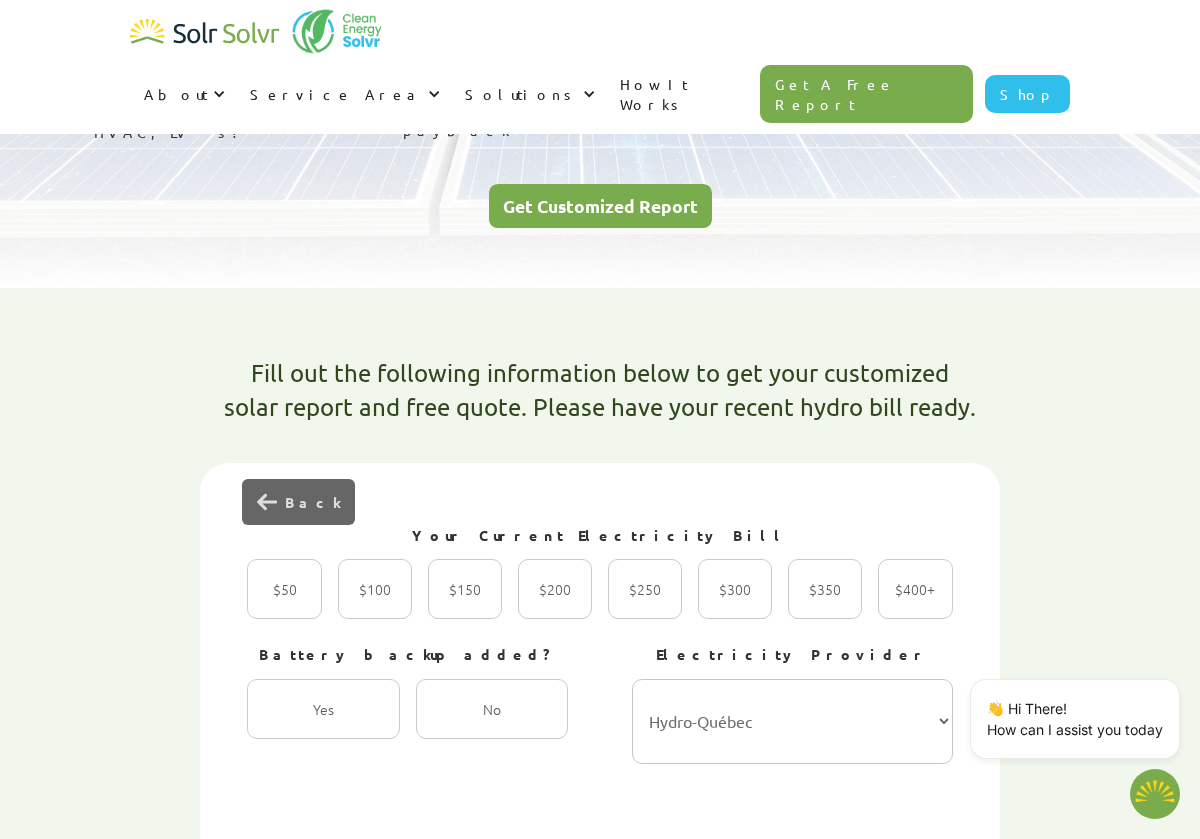 scroll, scrollTop: 383, scrollLeft: 0, axis: vertical 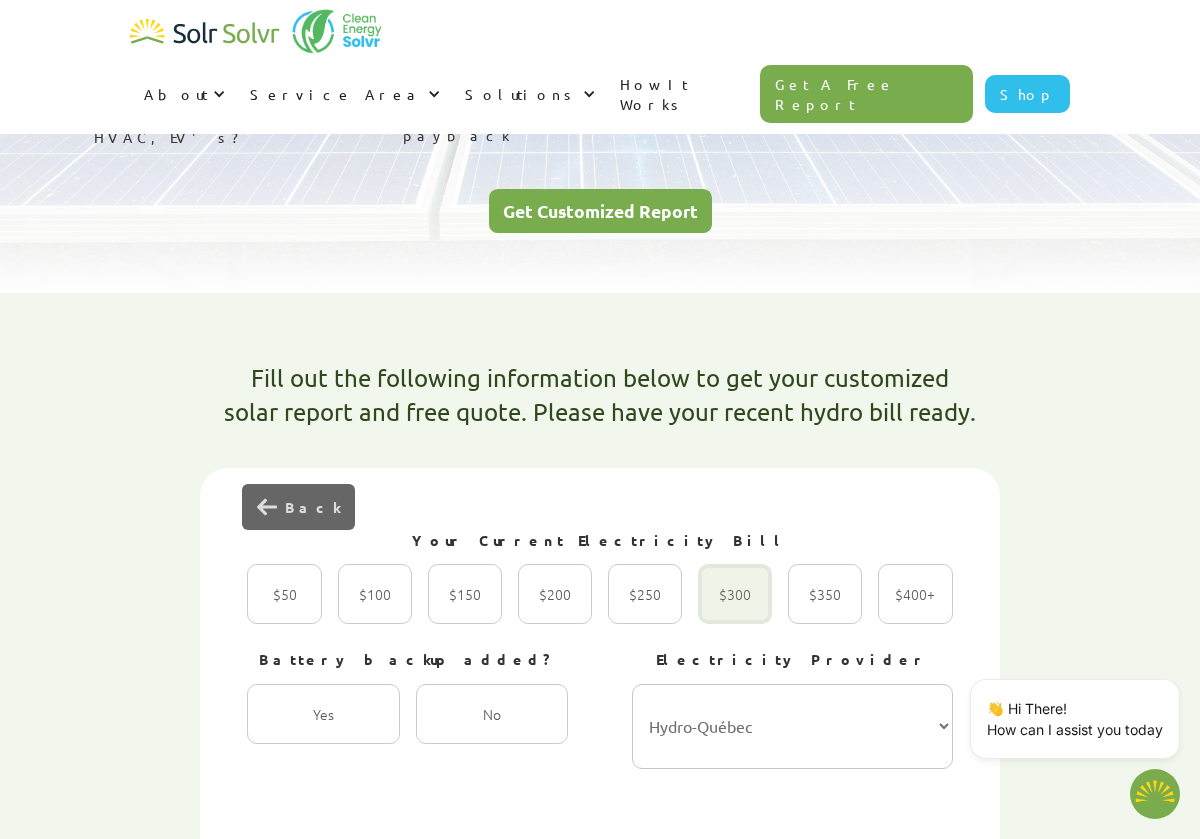 click at bounding box center [284, 594] 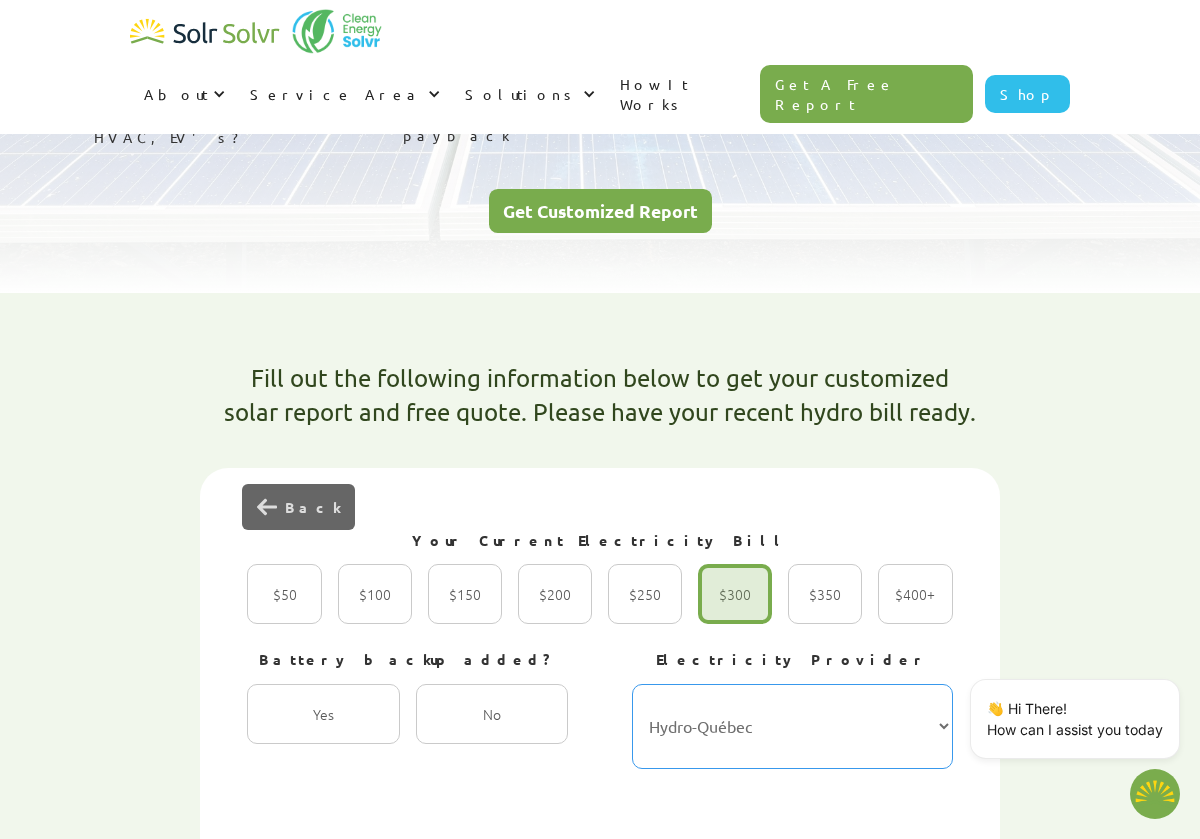 click on "[PROVIDER] [PROVIDER] [PROVIDER] [PROVIDER] [PROVIDER] [PROVIDER] [PROVIDER] [PROVIDER] [PROVIDER] [PROVIDER] [PROVIDER] [PROVIDER] [PROVIDER] [PROVIDER] [PROVIDER] [PROVIDER] [PROVIDER] [PROVIDER] [PROVIDER] [PROVIDER] [PROVIDER] [PROVIDER] [PROVIDER] [PROVIDER] [PROVIDER]" at bounding box center [792, 726] 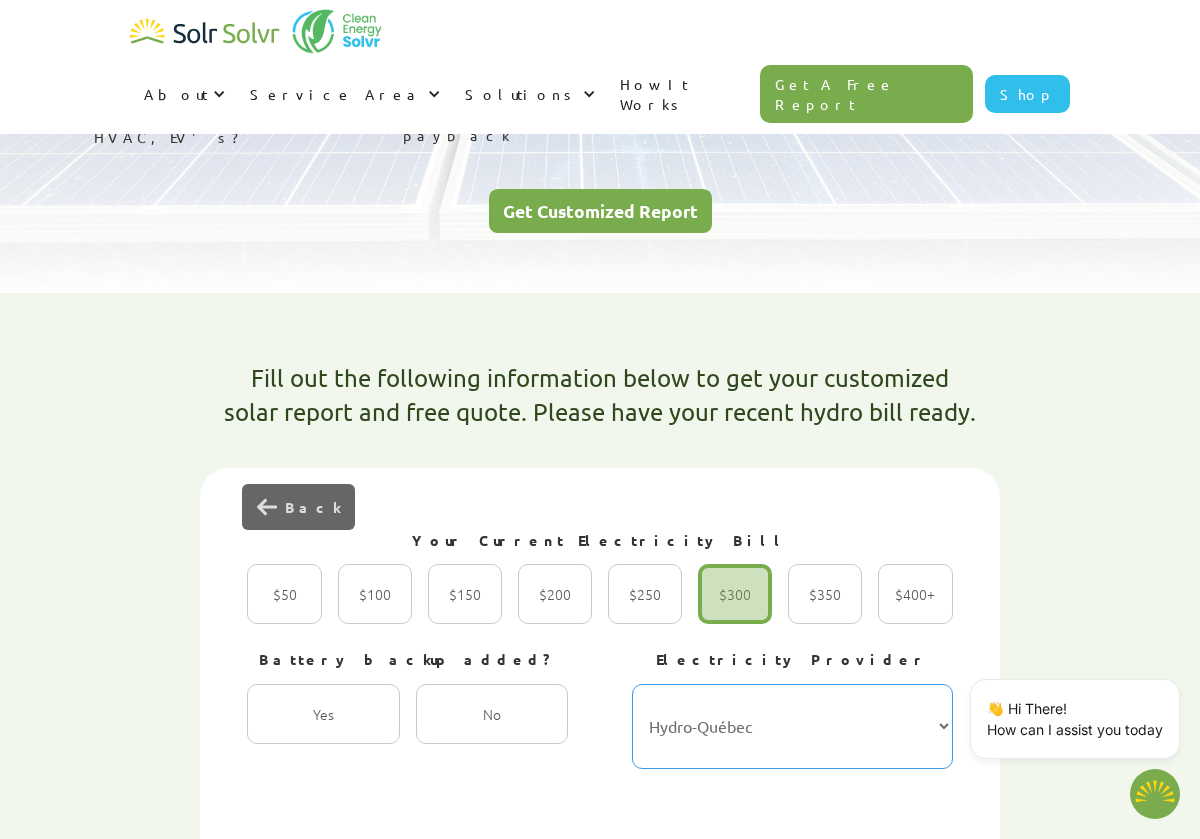 select on "Hydro One" 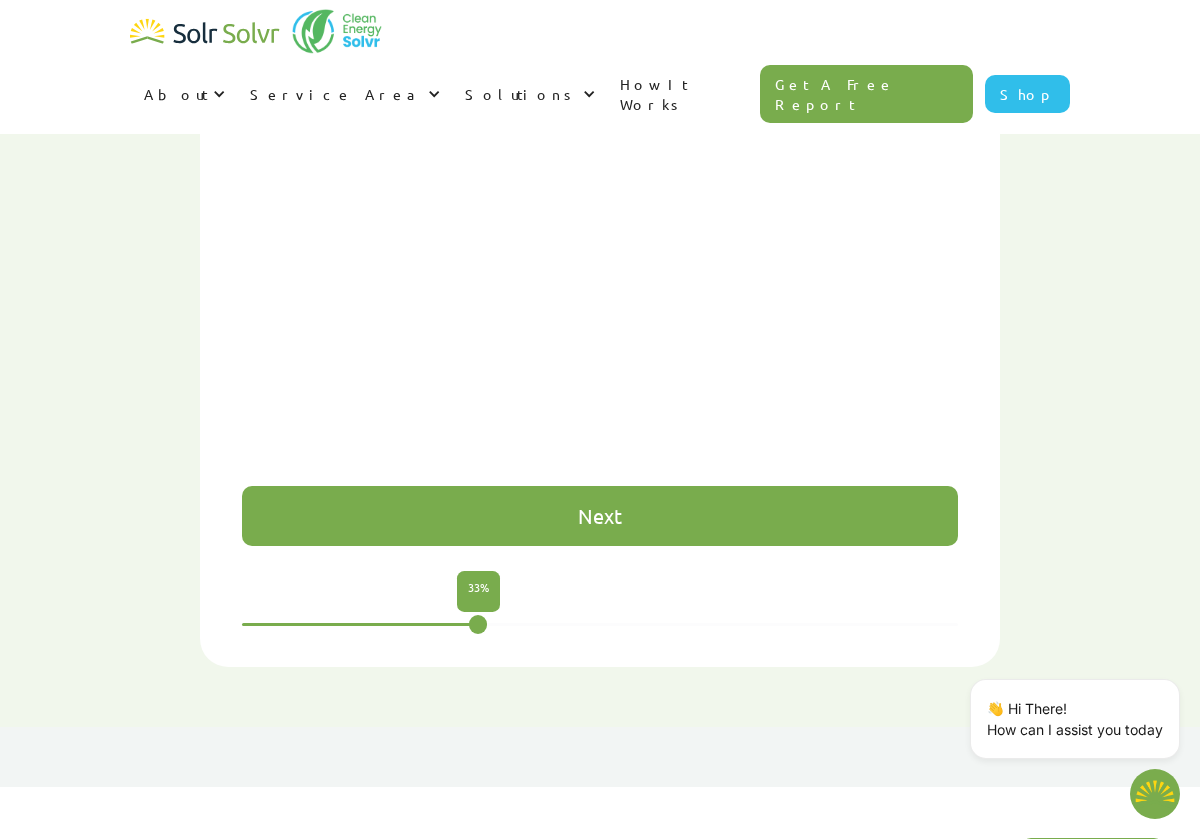 scroll, scrollTop: 1324, scrollLeft: 0, axis: vertical 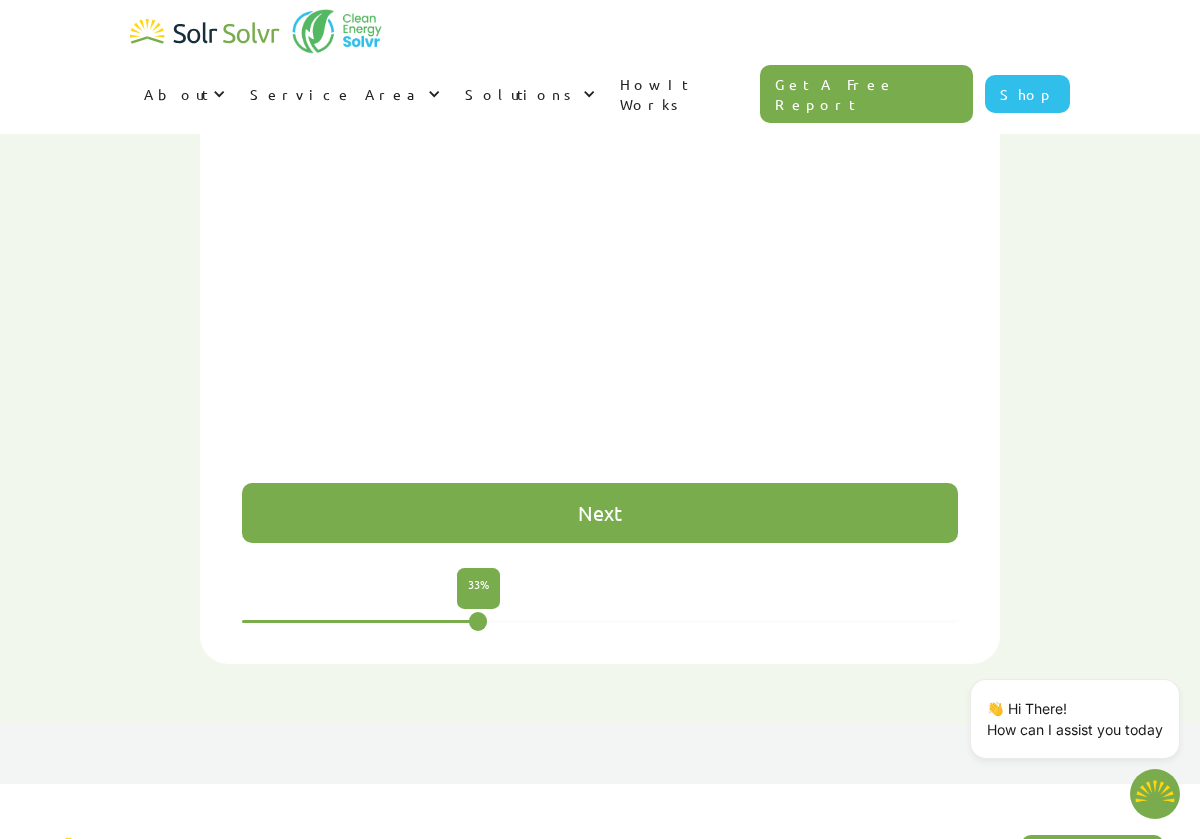 click on "Next" at bounding box center (600, 513) 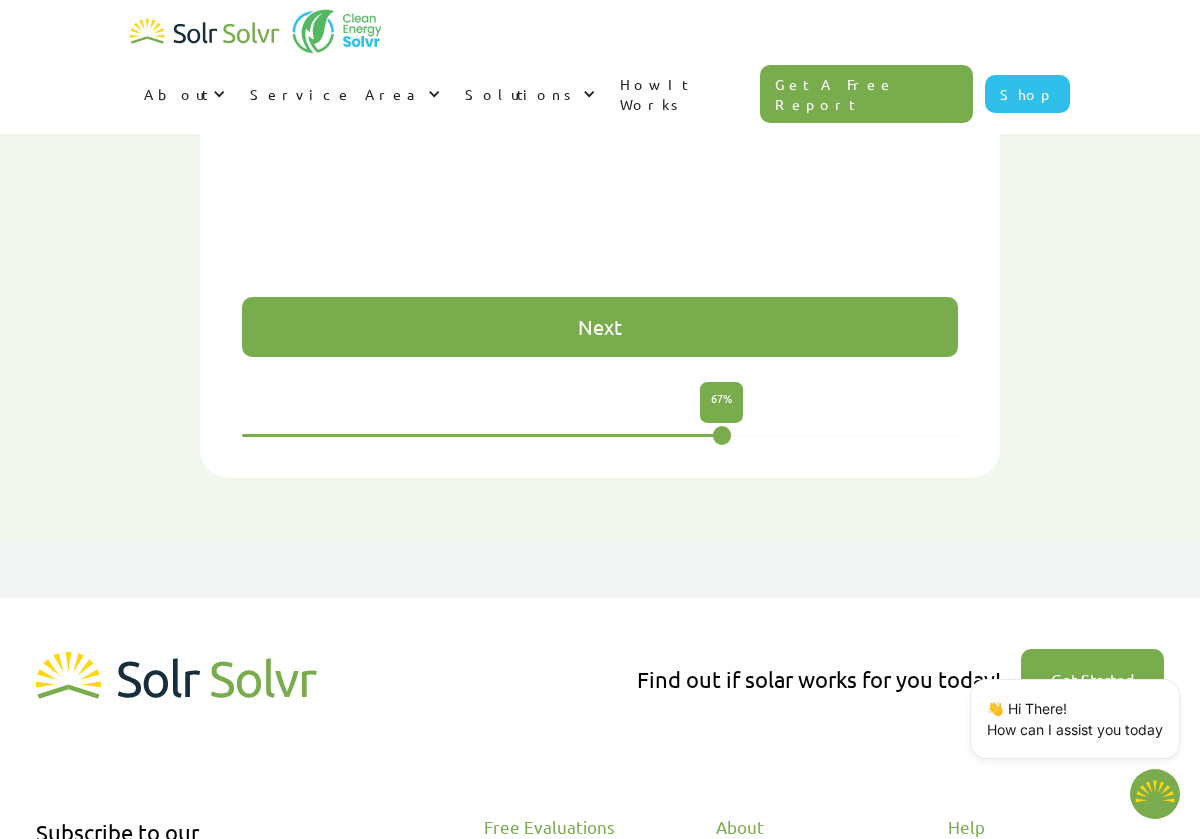 scroll, scrollTop: 1514, scrollLeft: 0, axis: vertical 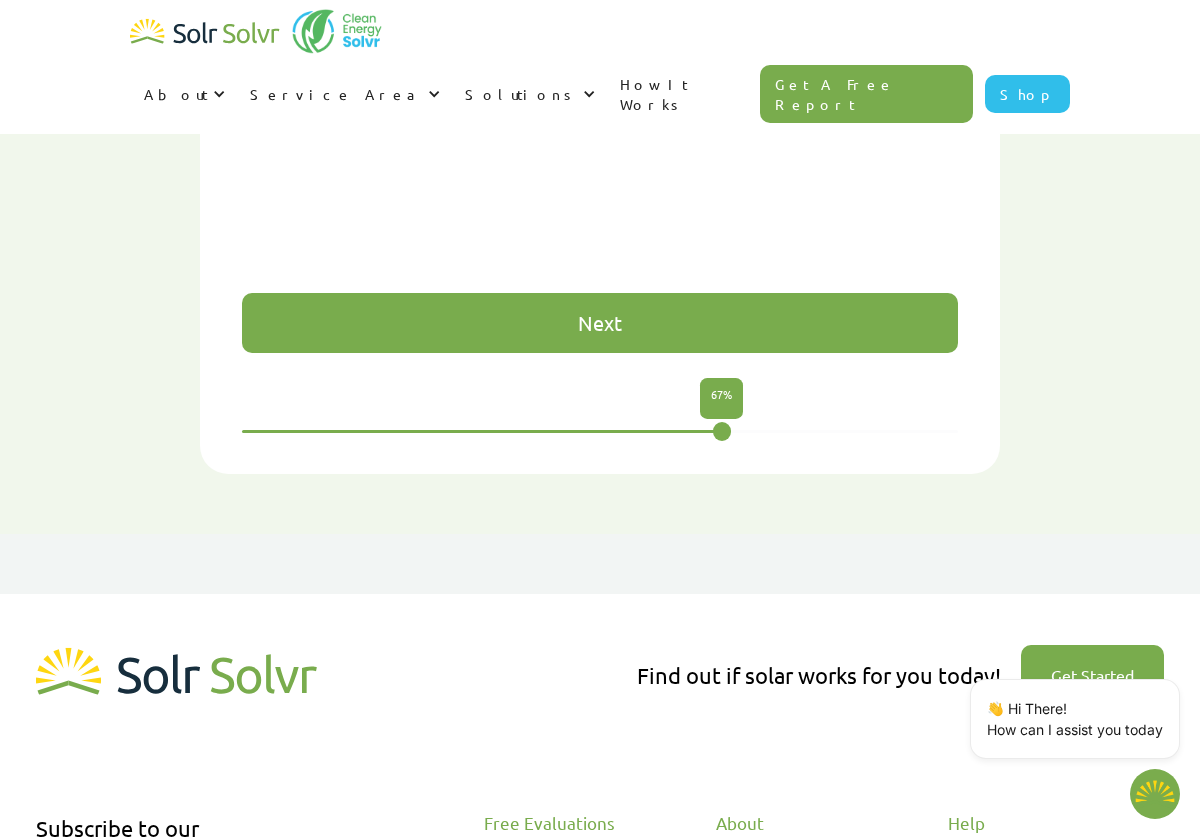 click on "Next" at bounding box center [600, 323] 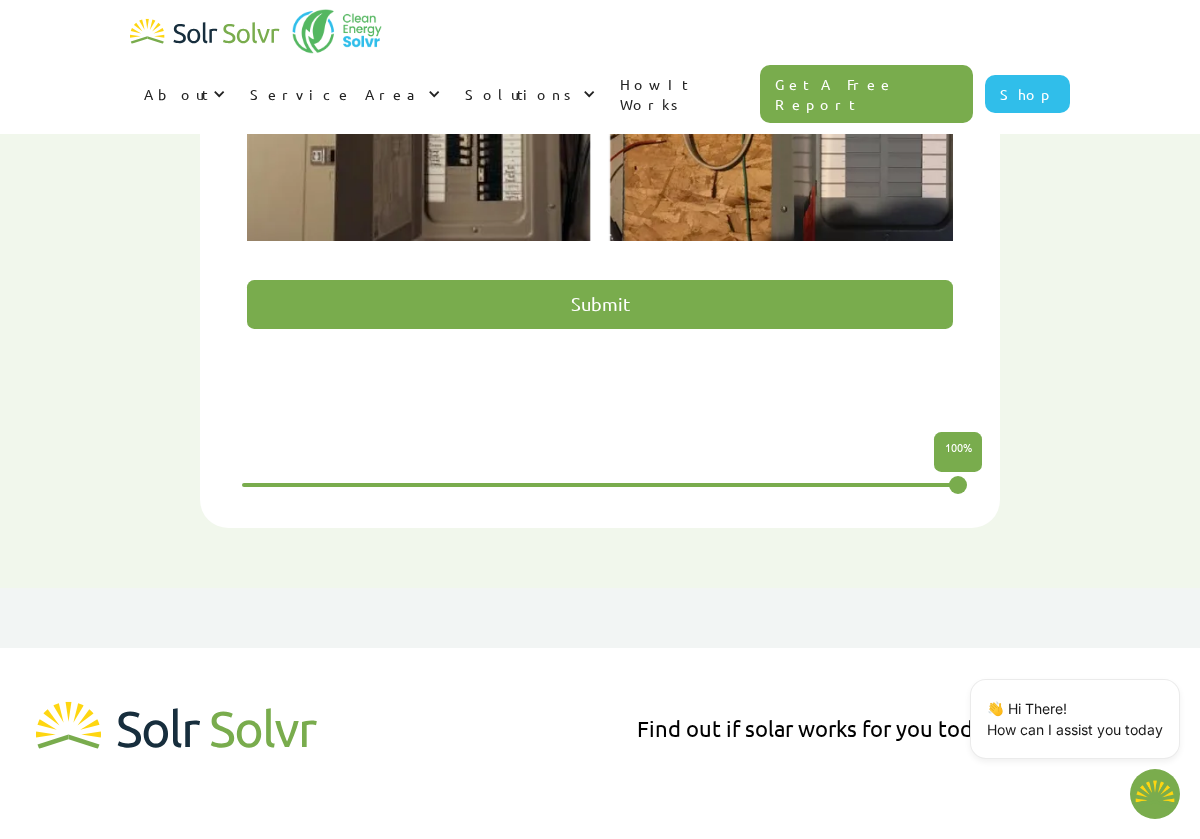 scroll, scrollTop: 1339, scrollLeft: 0, axis: vertical 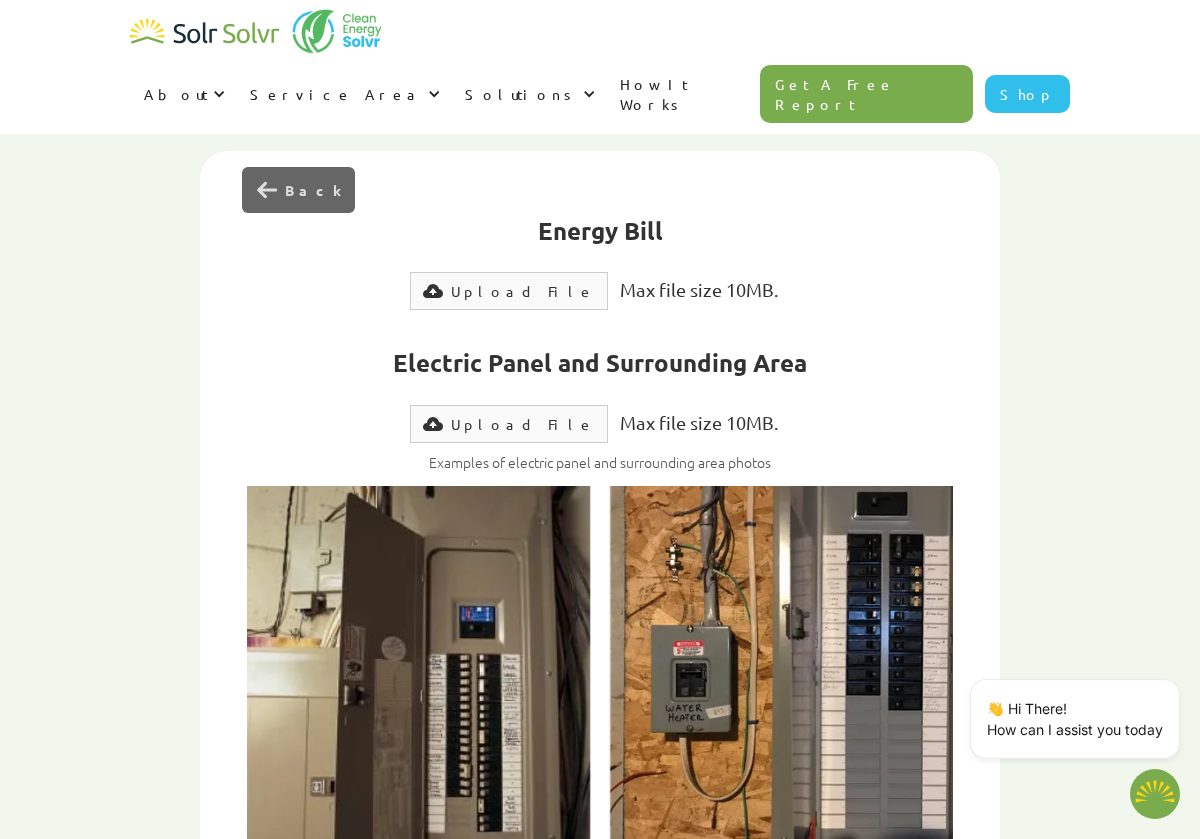 click on "Upload File" at bounding box center [523, 291] 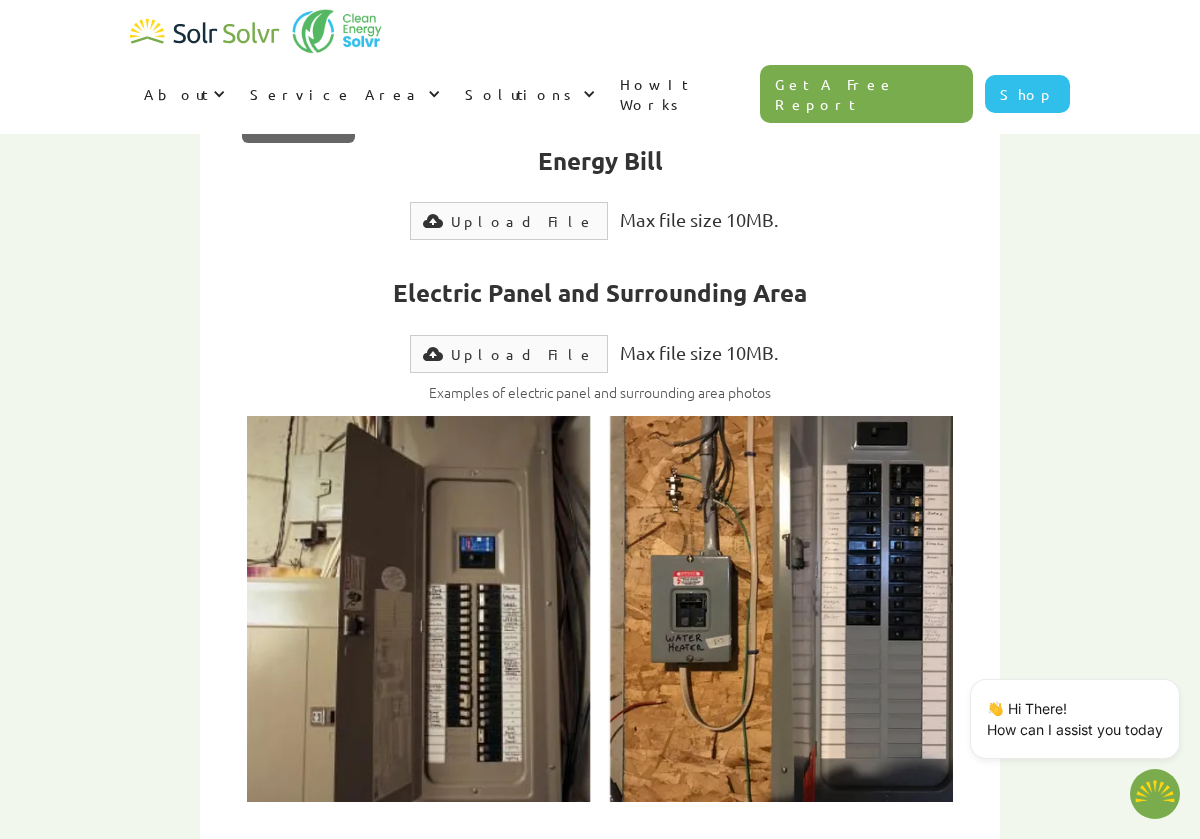 scroll, scrollTop: 771, scrollLeft: 0, axis: vertical 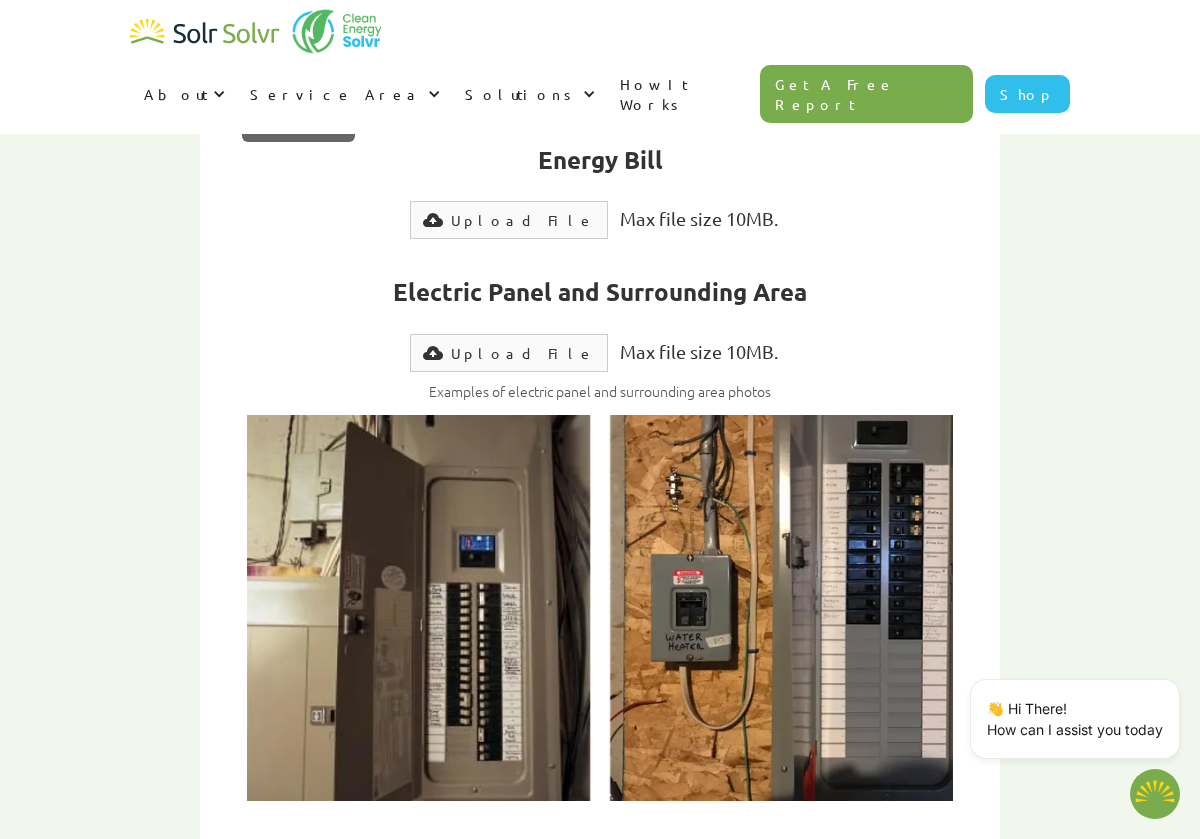 click on "Upload File" at bounding box center (523, 220) 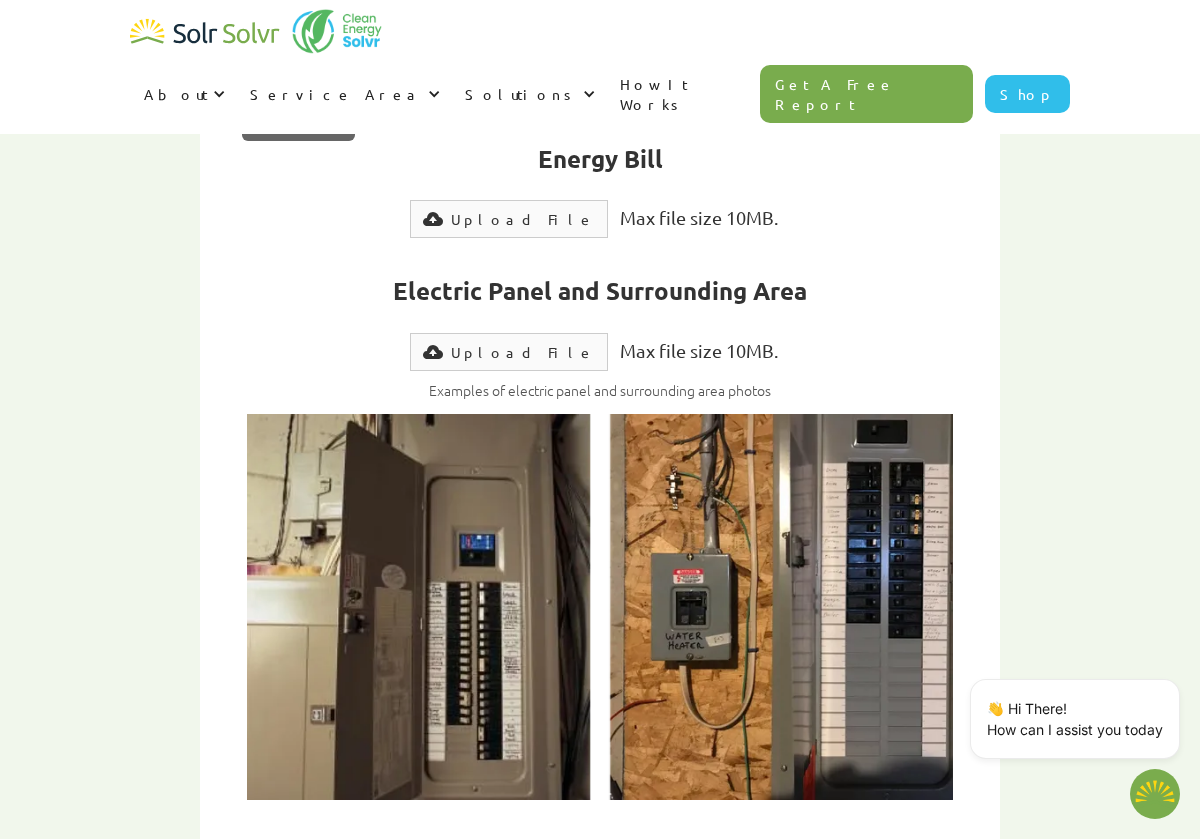 scroll, scrollTop: 1239, scrollLeft: 0, axis: vertical 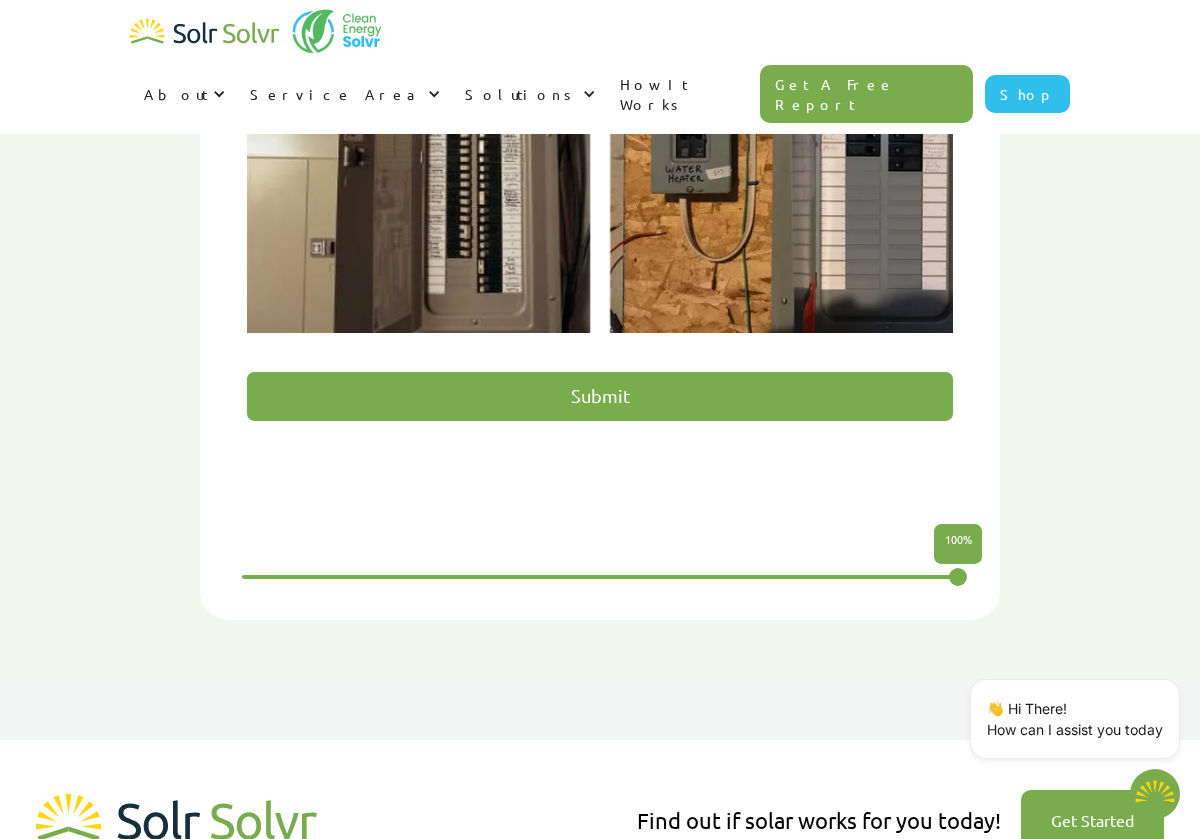 click on "Fill out the following information below to get your customized solar report and free quote. Please have your recent hydro bill ready. First Name [FIRST] Last Name [LAST] Your Address [NUMBER] [STREET] City/Town [CITY] Postal Code [POSTAL_CODE] Email Address [EMAIL] Phone Number [PHONE] I want to schedule a phone call Type of Building Residential Radio Commercial Radio Other Radio Type of System Grid Tied Radio Off-Grid Radio Choose Type Batteries added Radio Ground Mount Radio Both Radio None Radio Next Checkbox 3 Your Current Electricity Bill $50 Radio $100 Radio $150 Radio $200 Radio $250 Radio $300 Radio $350 Radio $400+ Radio Battery backup added? Yes Radio No Radio Electricity Provider Hydro-Québec Hydro One Ontario Power Generation BC Hydro Alectra Utilities ENMAX TransAlta Toronto Hydro ATCO Bruce Power EPCOR Capital Power Corporation Manitoba Hydro NB Power SaskPower Nova Scotia Power Hydro Ottawa Newfoundland and Labrador Hydro Saskatoon Light & Power Cornwall Electric Next 10,000 kWh" at bounding box center (600, 33) 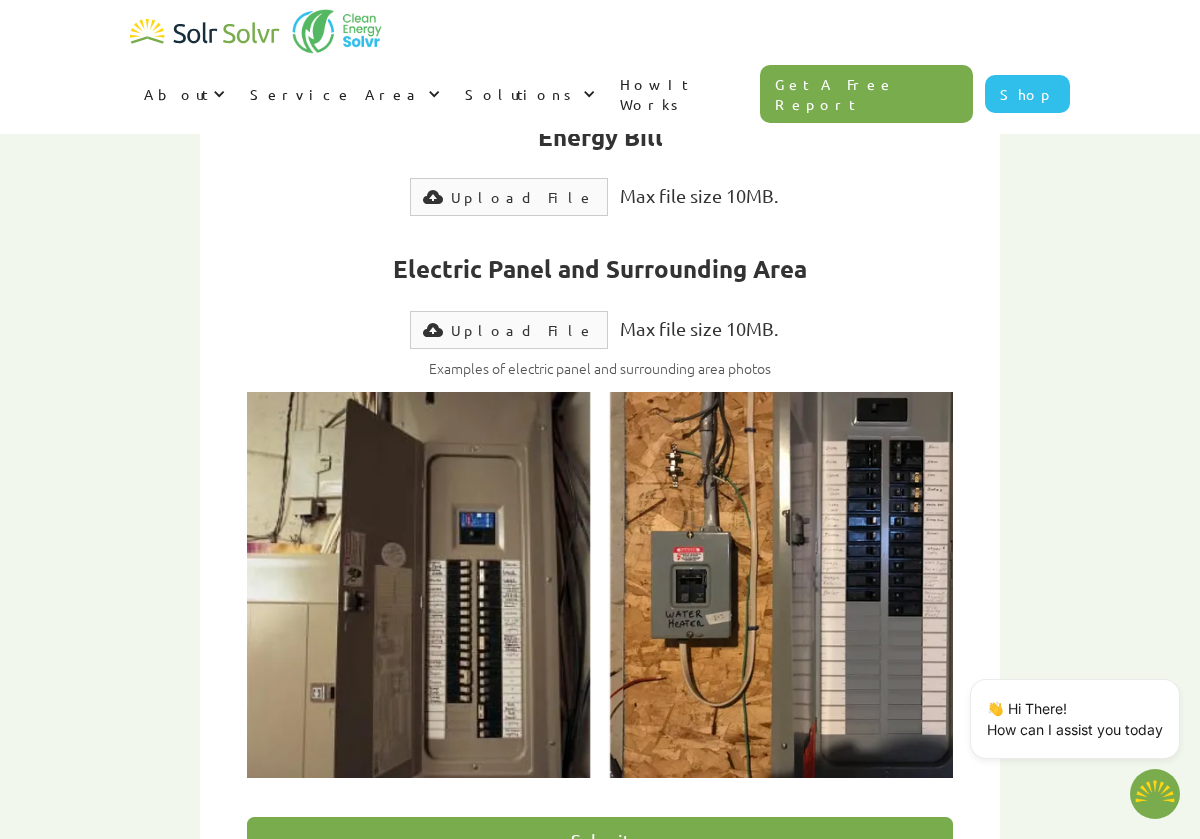 scroll, scrollTop: 751, scrollLeft: 0, axis: vertical 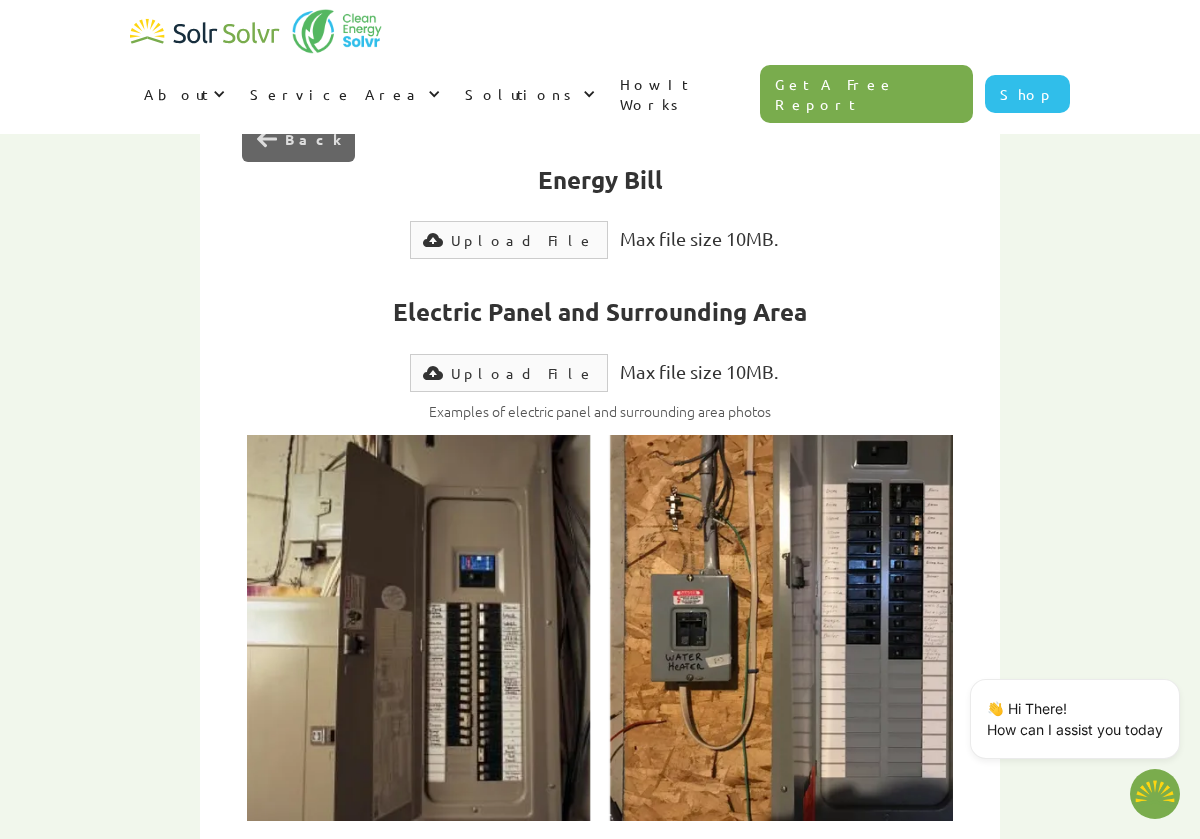 click on "Upload File" at bounding box center (523, 240) 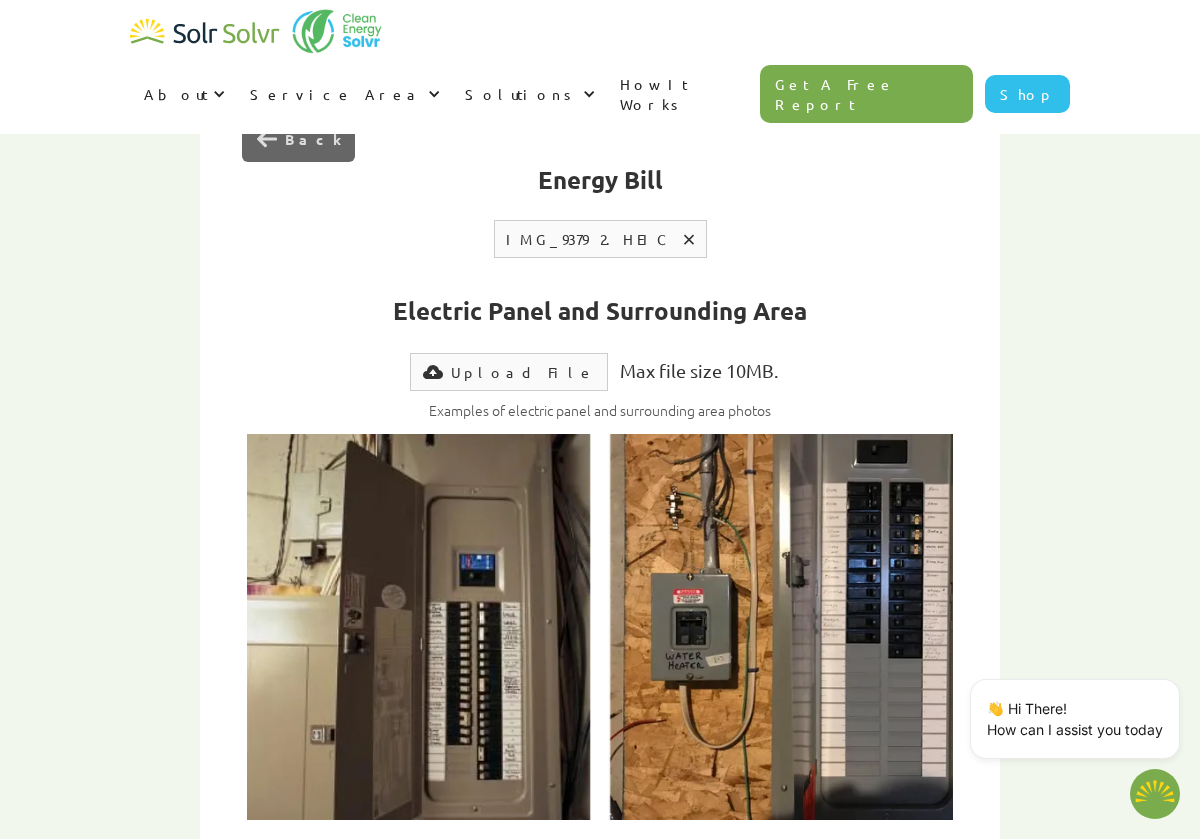click on "Upload File" at bounding box center [523, 372] 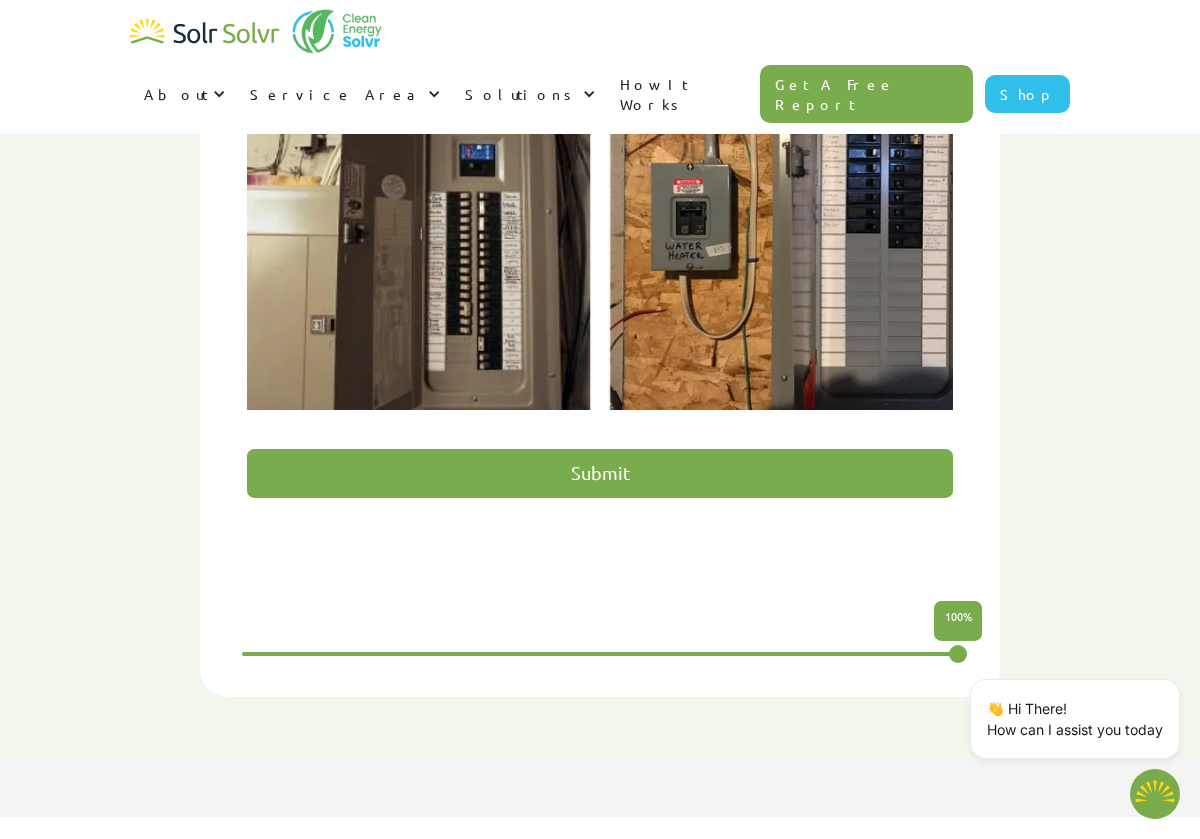 scroll, scrollTop: 1167, scrollLeft: 0, axis: vertical 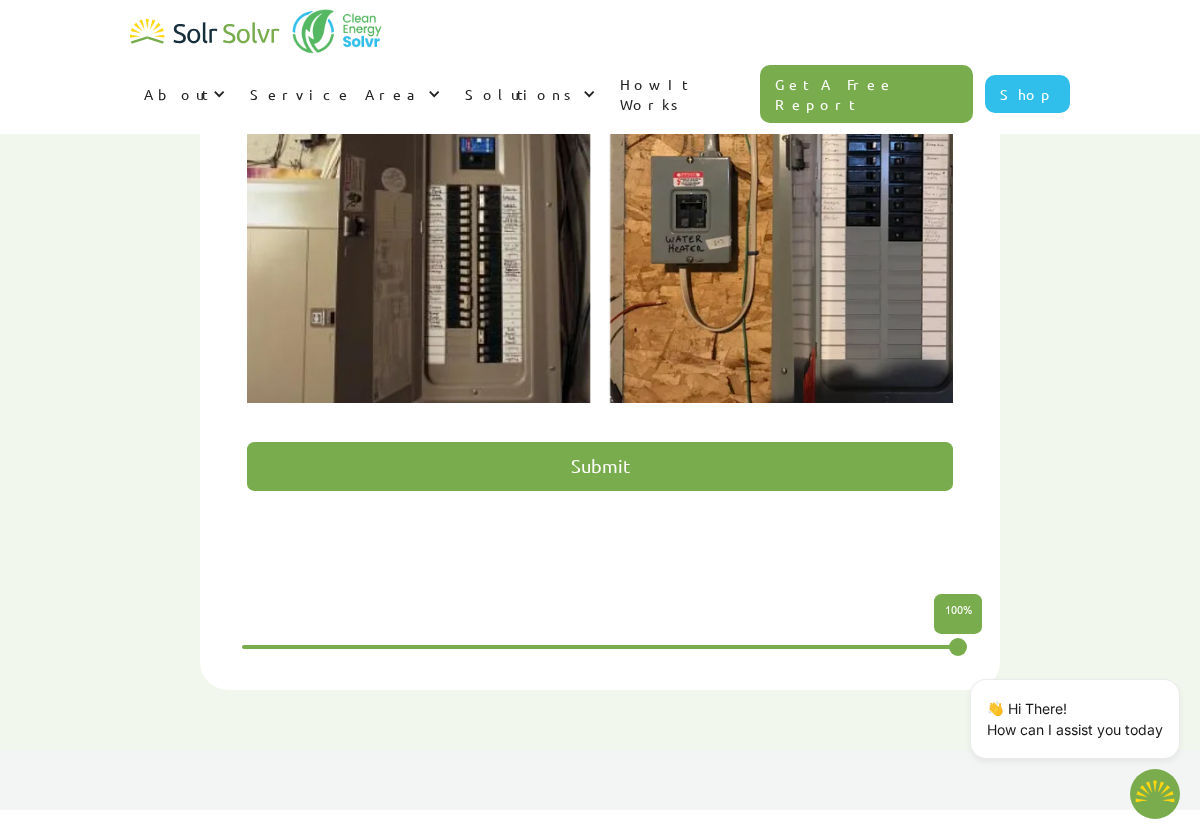 click on "Submit" at bounding box center [599, 466] 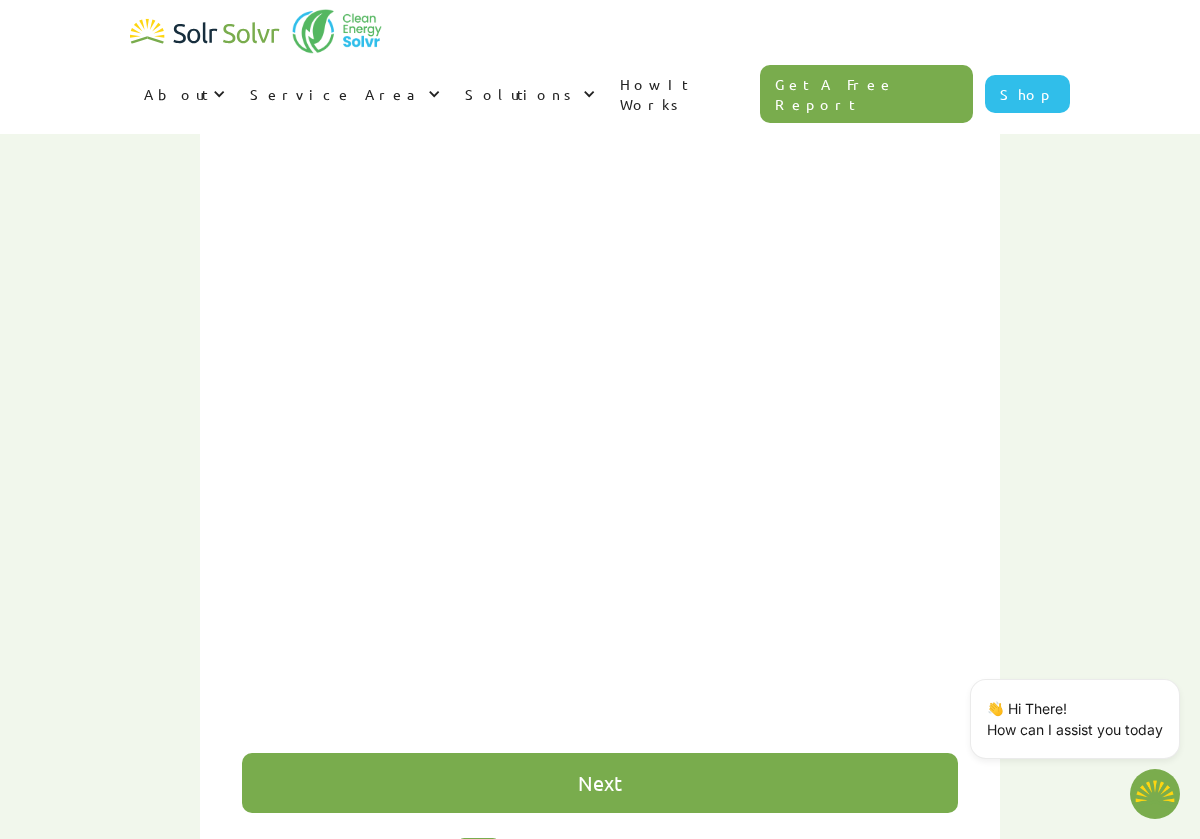 scroll, scrollTop: 0, scrollLeft: 1106, axis: horizontal 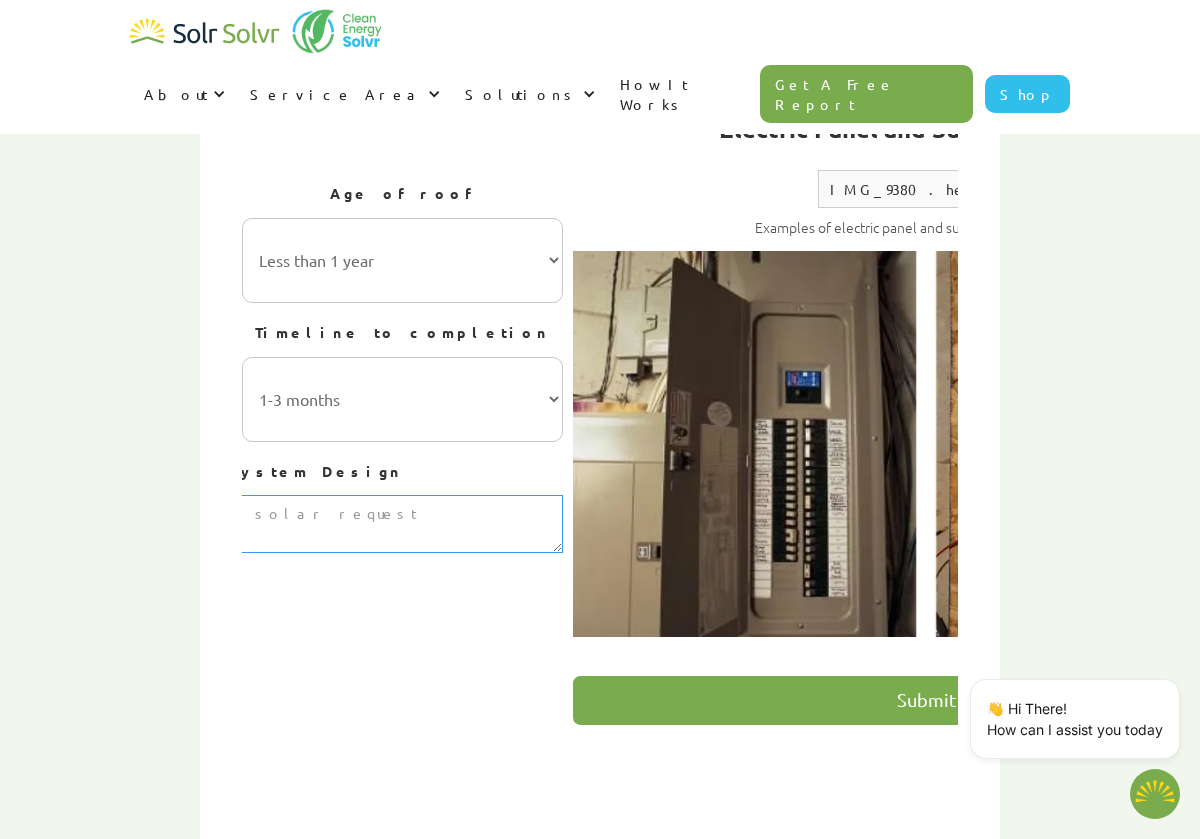 click at bounding box center [209, 524] 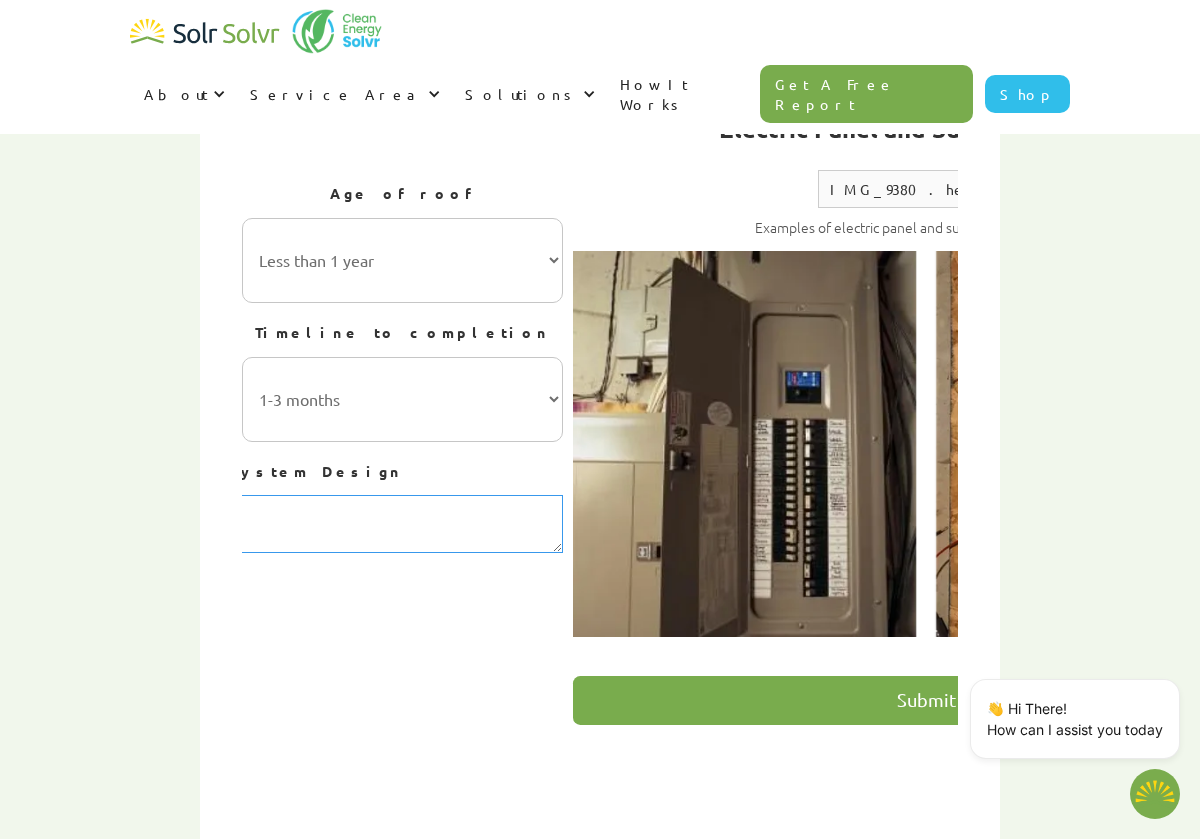 scroll, scrollTop: 0, scrollLeft: 743, axis: horizontal 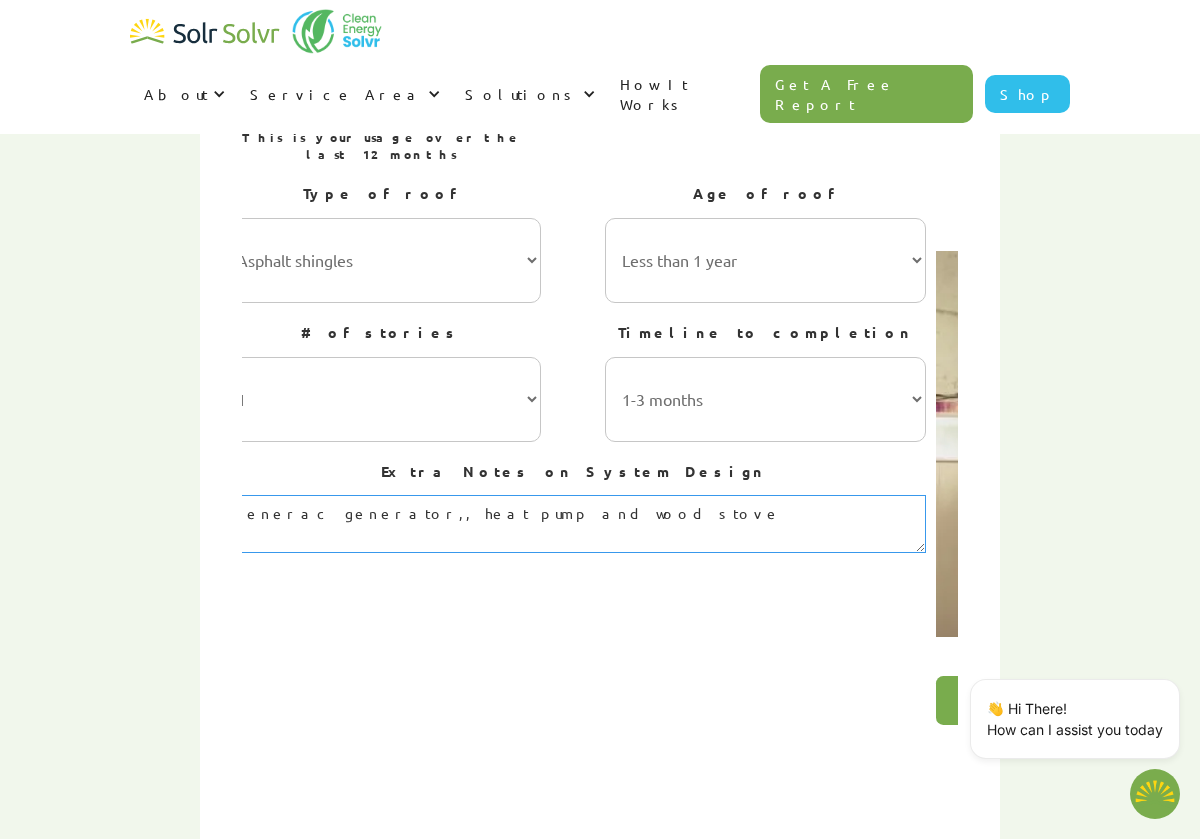 click on "Generac generator,, heat pump and wood stove" at bounding box center (572, 524) 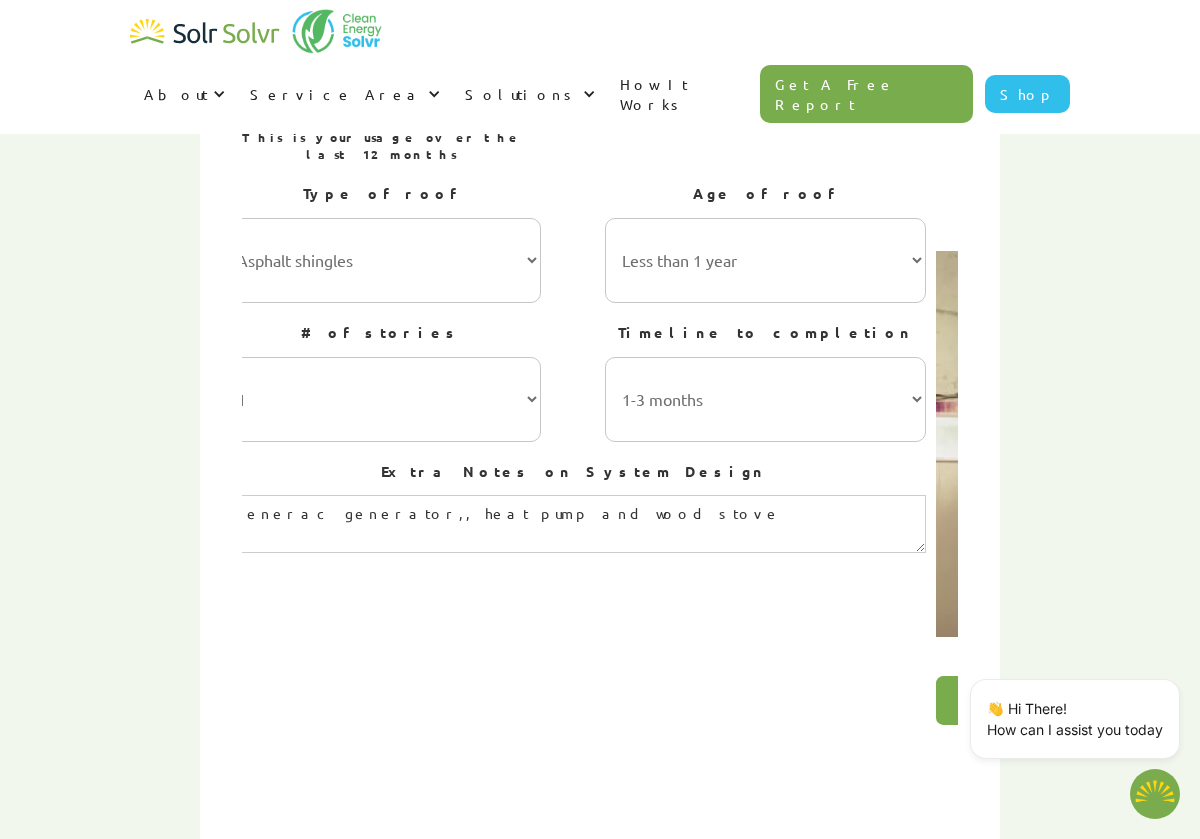 click on "First Name [FIRST] Last Name [LAST] Your Address [NUMBER] [STREET] City/Town [CITY] Postal Code [POSTAL_CODE] Email Address [EMAIL] Phone Number [PHONE] I want to schedule a phone call Type of Building Residential Radio Commercial Radio Other Radio Type of System Grid Tied Radio Off-Grid Radio Choose Type Batteries added Radio Ground Mount Radio Both Radio None Radio Next Checkbox 3 Your Current Electricity Bill $50 Radio $100 Radio $150 Radio $200 Radio $250 Radio $300 Radio $350 Radio $400+ Radio Battery backup added? Yes Radio No Radio Electricity Provider [PROVIDER] [PROVIDER] [PROVIDER] [PROVIDER] [PROVIDER] [PROVIDER] [PROVIDER] [PROVIDER] [PROVIDER] [PROVIDER] [PROVIDER] [PROVIDER] [PROVIDER] [PROVIDER] [PROVIDER] [PROVIDER] [PROVIDER] [PROVIDER] [PROVIDER] [PROVIDER] [PROVIDER] [PROVIDER] [PROVIDER] [PROVIDER] [PROVIDER] Next Current Power Usage Range 7,000 kWh (Average) 10,000 kWh 15,000 kWh 20,000 kWh 25,000 kWh+ This is your usage over the last 12 months 25% 50% 75%" at bounding box center [600, 485] 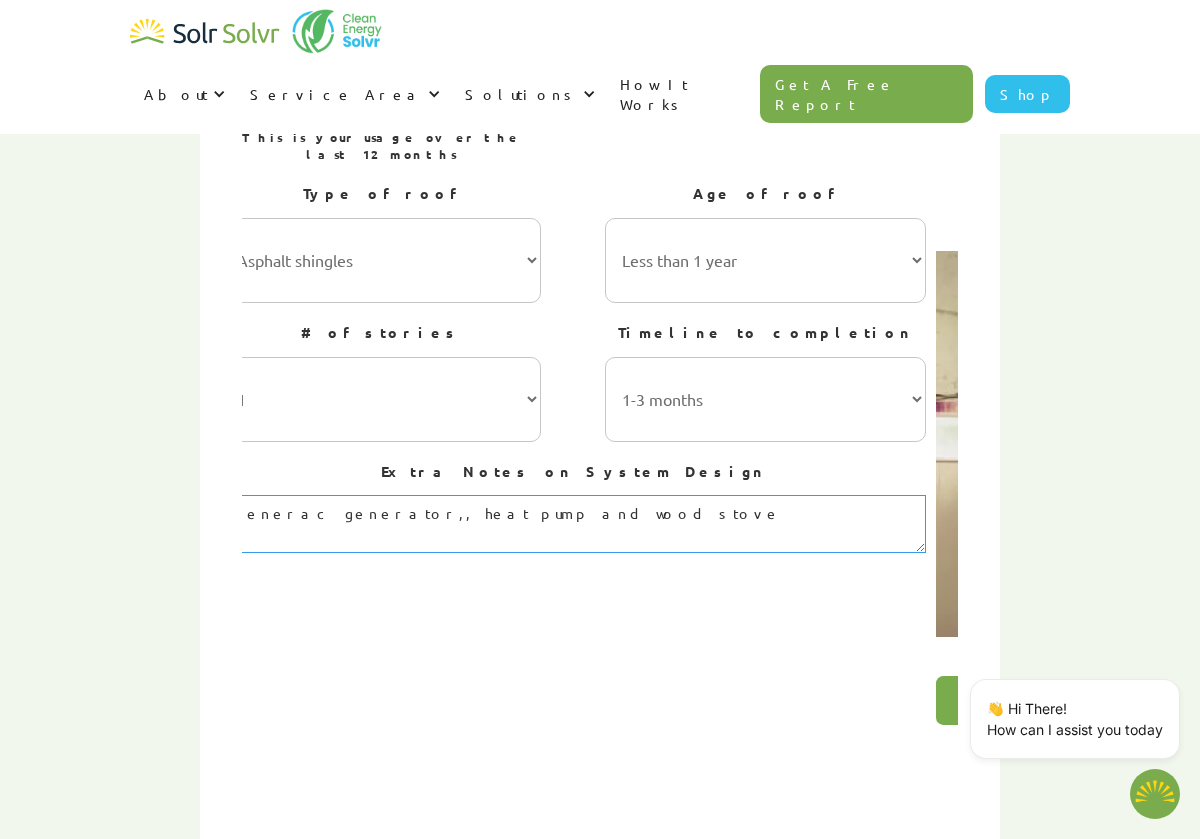 click on "Generac generator,, heat pump and wood stove" at bounding box center (572, 524) 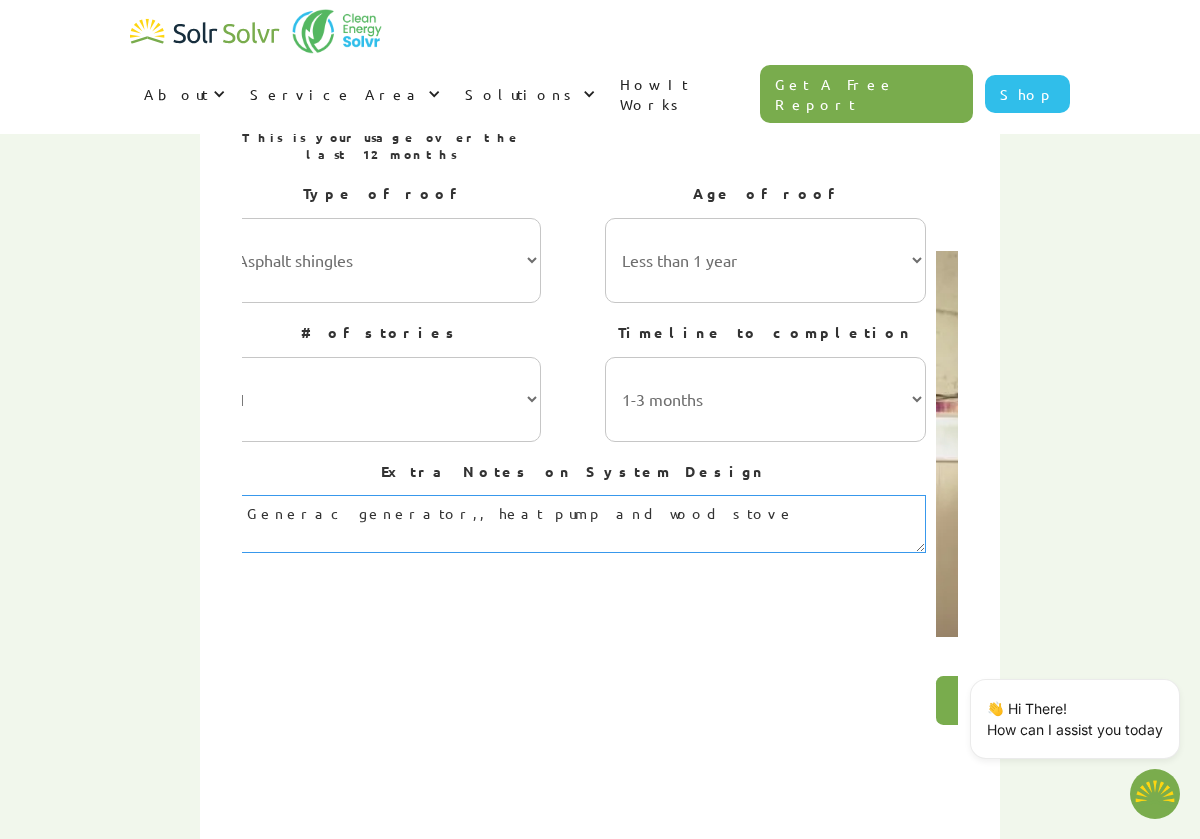 click on "GGenerac generator,, heat pump and wood stove" at bounding box center (572, 524) 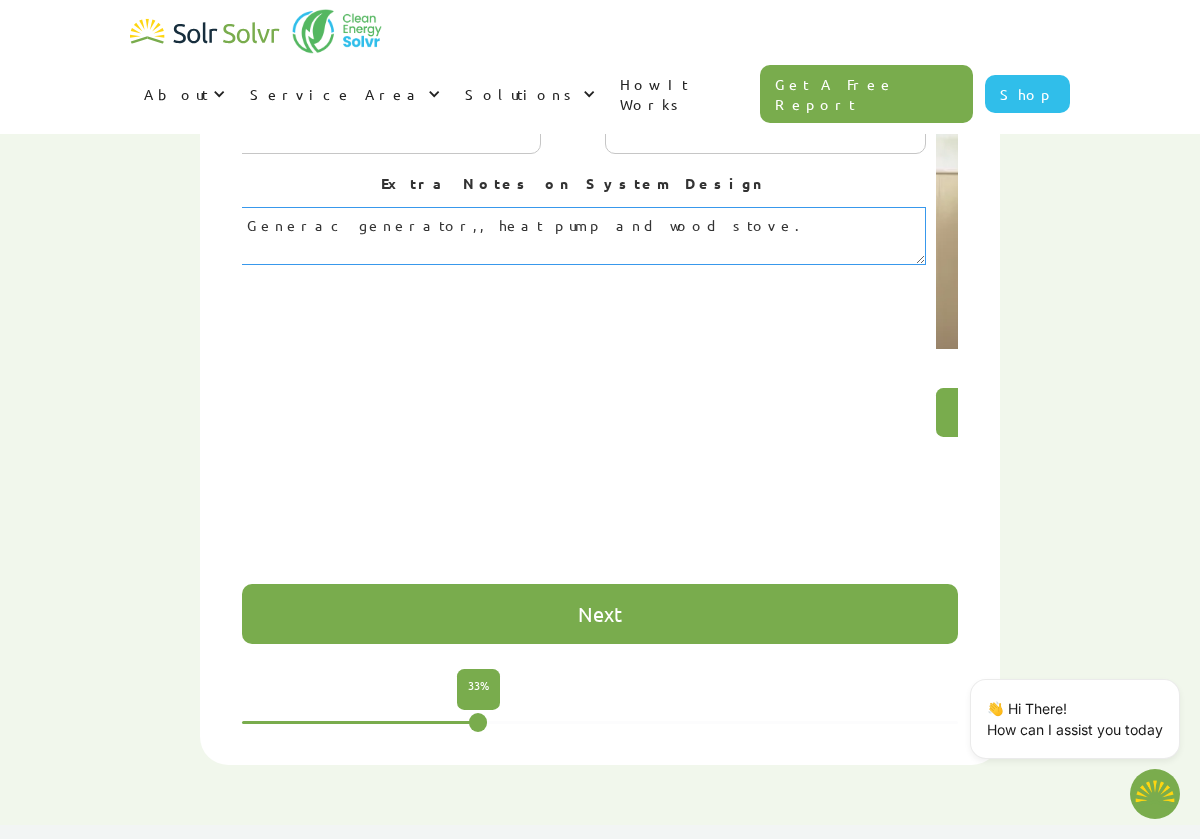 scroll, scrollTop: 1223, scrollLeft: 0, axis: vertical 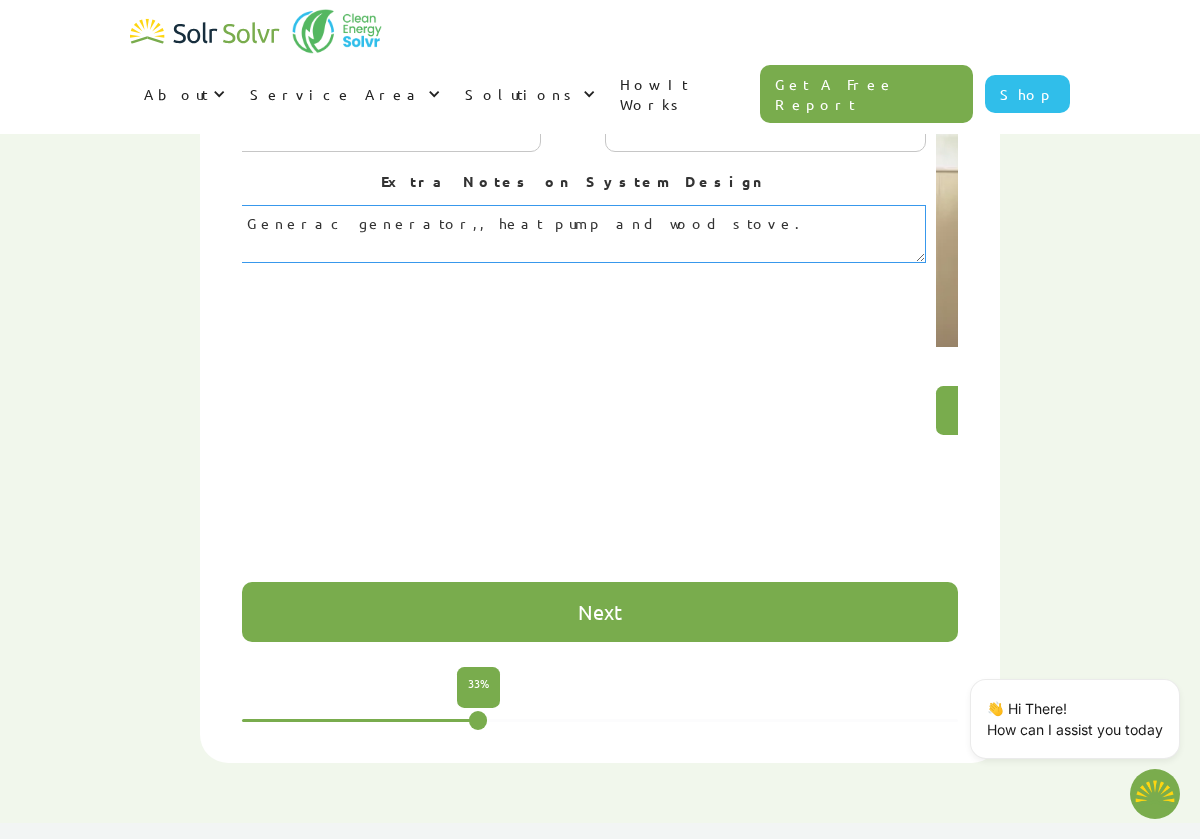 type on "GGenerac generator,, heat pump and wood stove." 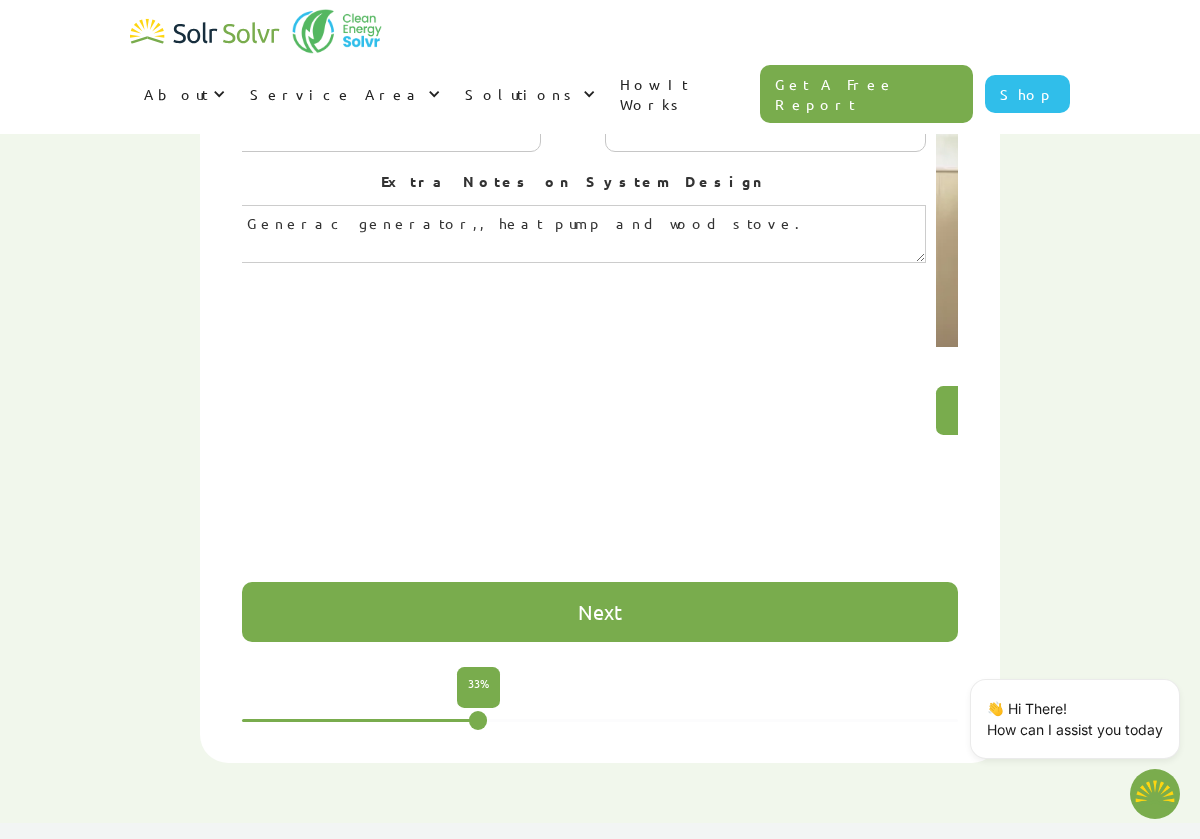 click on "Next" at bounding box center (600, 612) 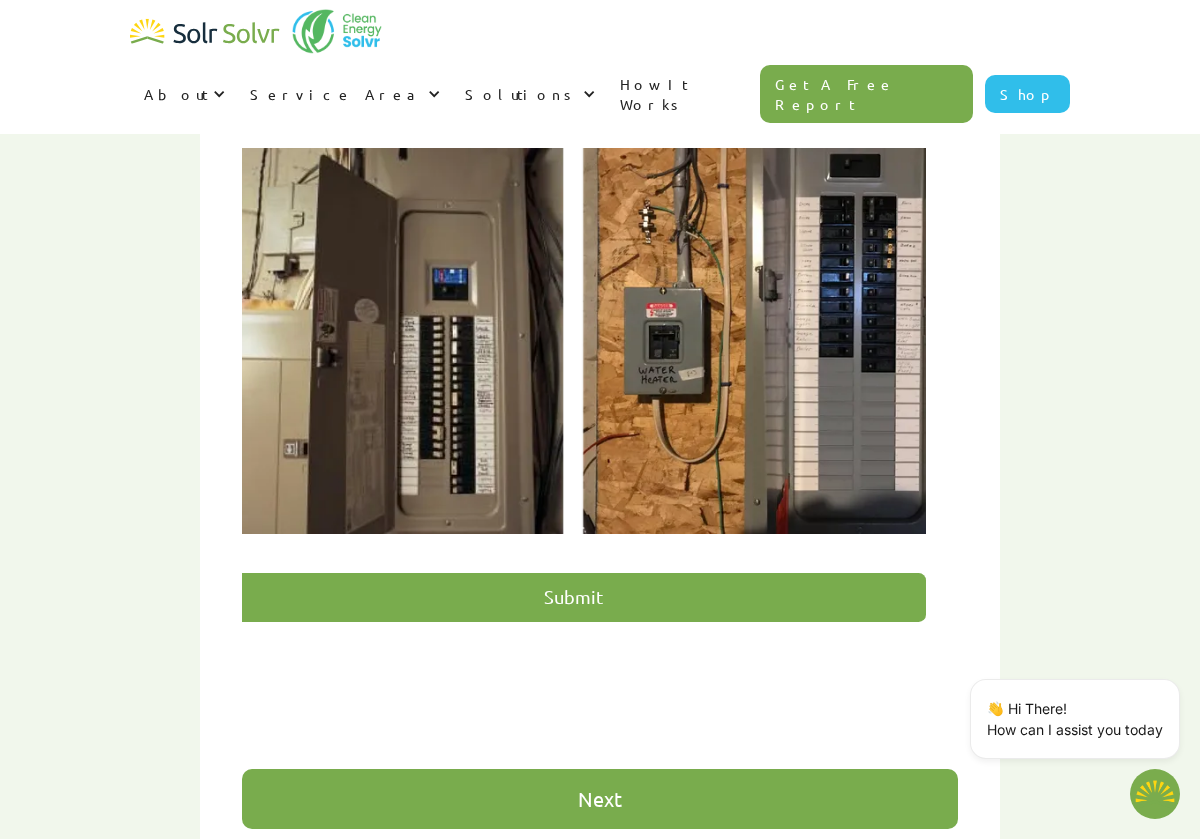 scroll, scrollTop: 1039, scrollLeft: 0, axis: vertical 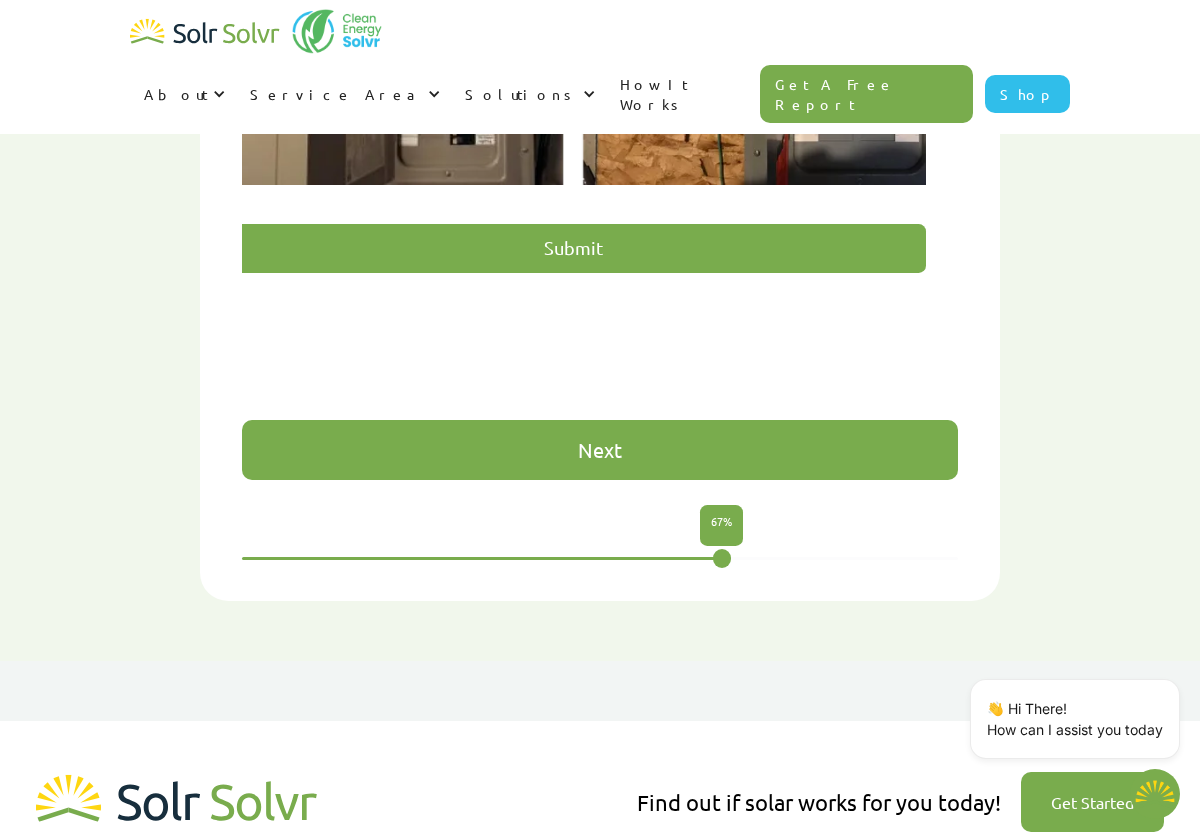 click on "Next" at bounding box center (600, 450) 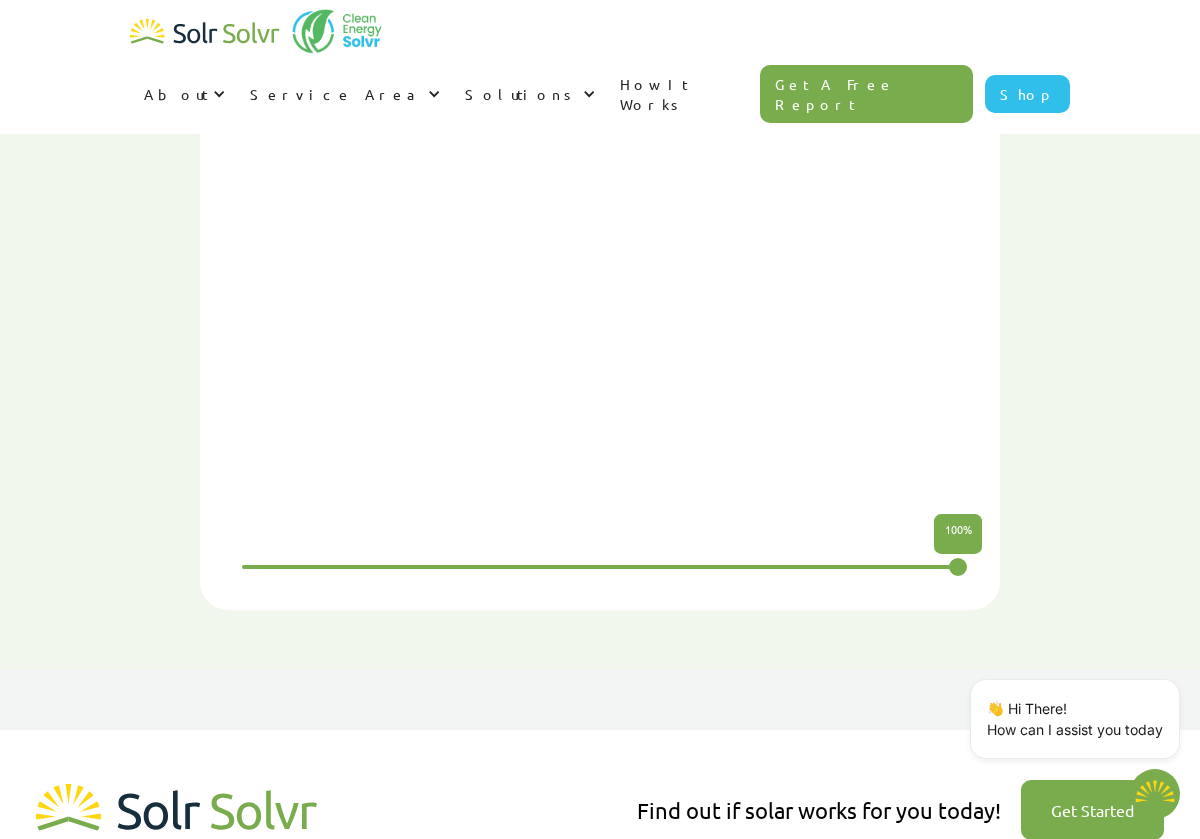 scroll, scrollTop: 1242, scrollLeft: 0, axis: vertical 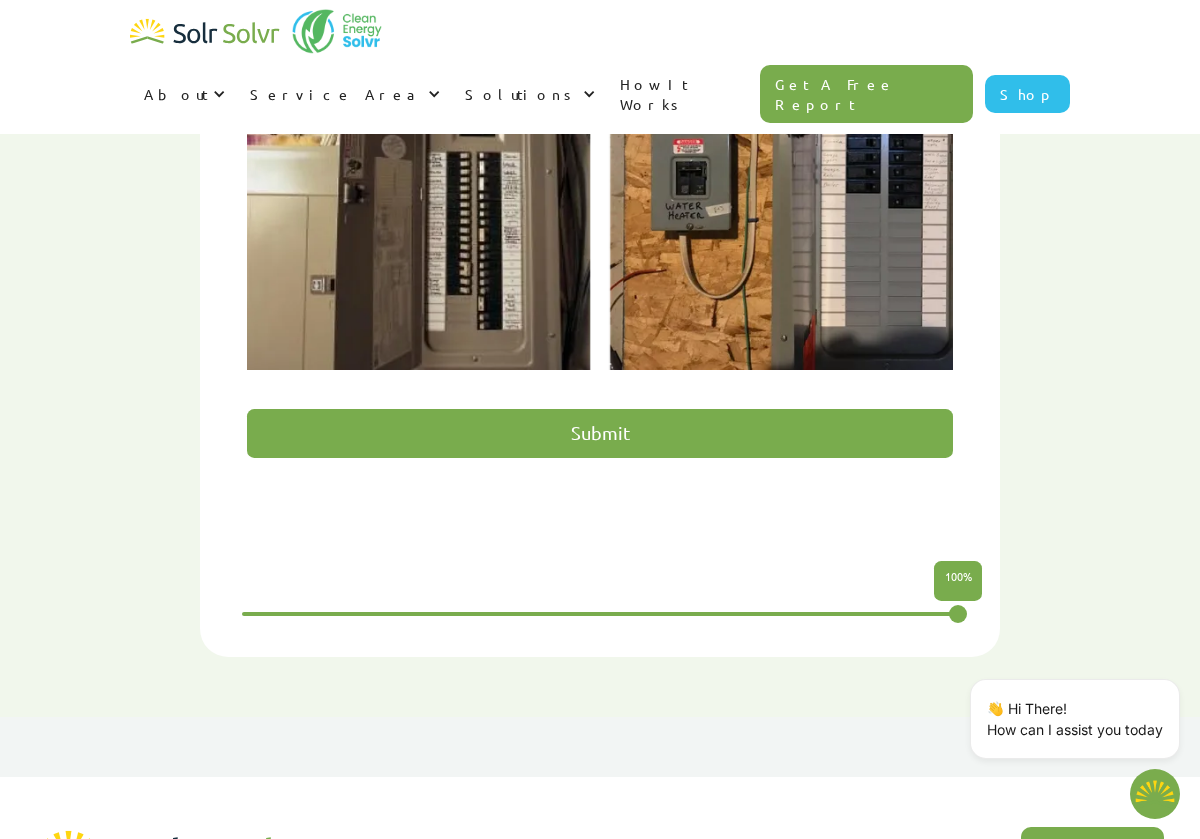 click on "Submit" at bounding box center [599, 433] 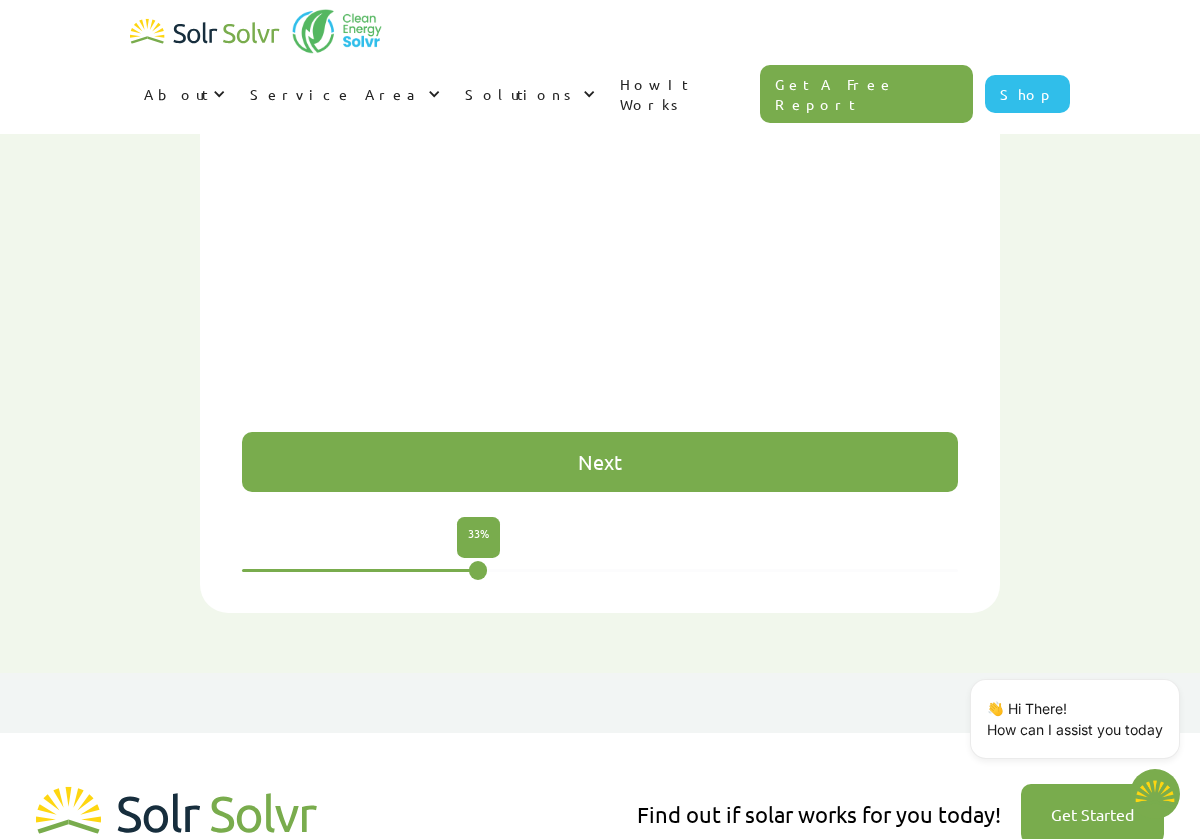 scroll, scrollTop: 1379, scrollLeft: 0, axis: vertical 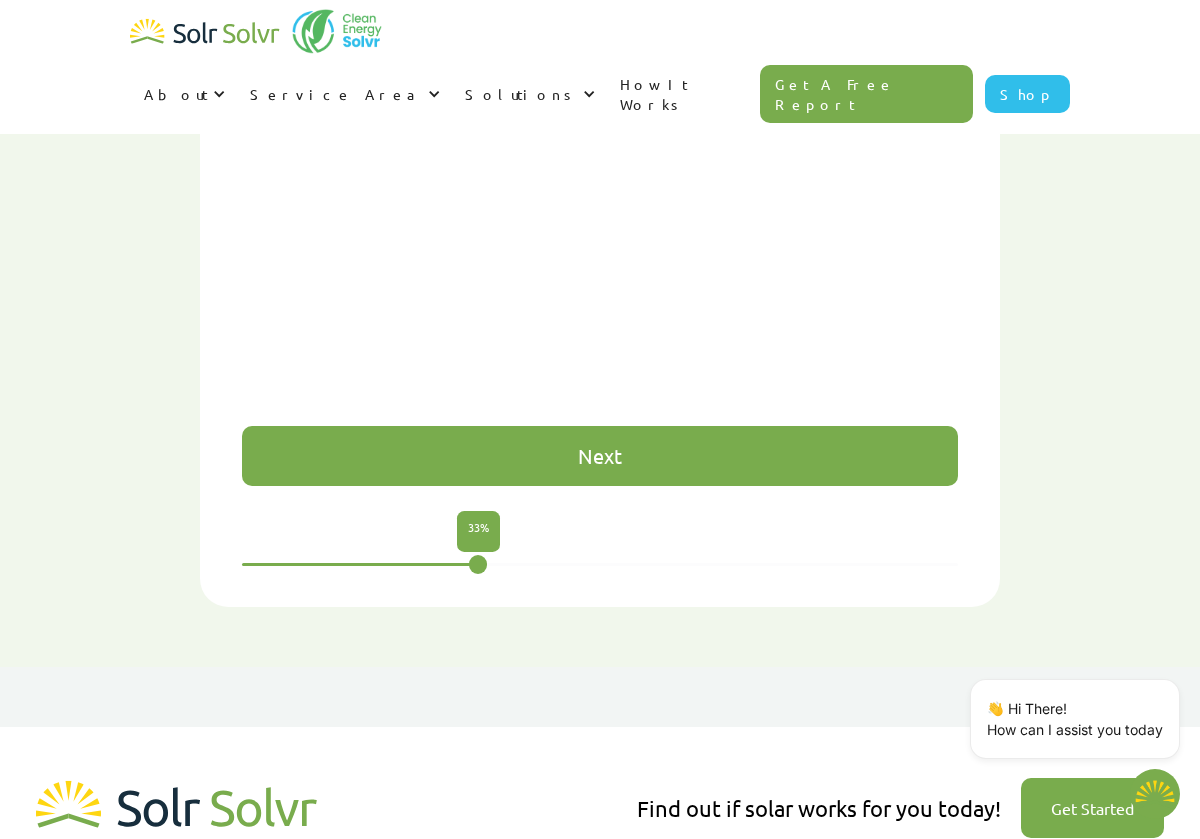 click on "Next" at bounding box center [600, 456] 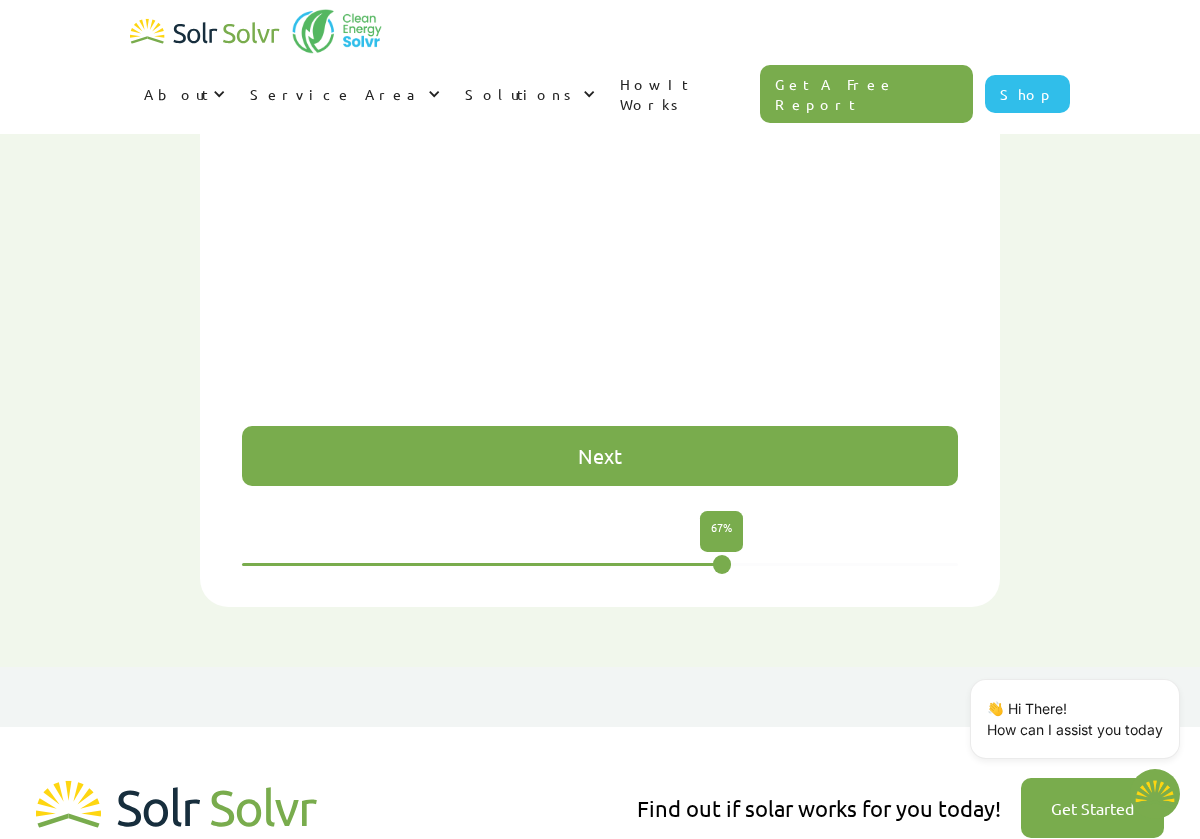 click on "Next" at bounding box center (600, 456) 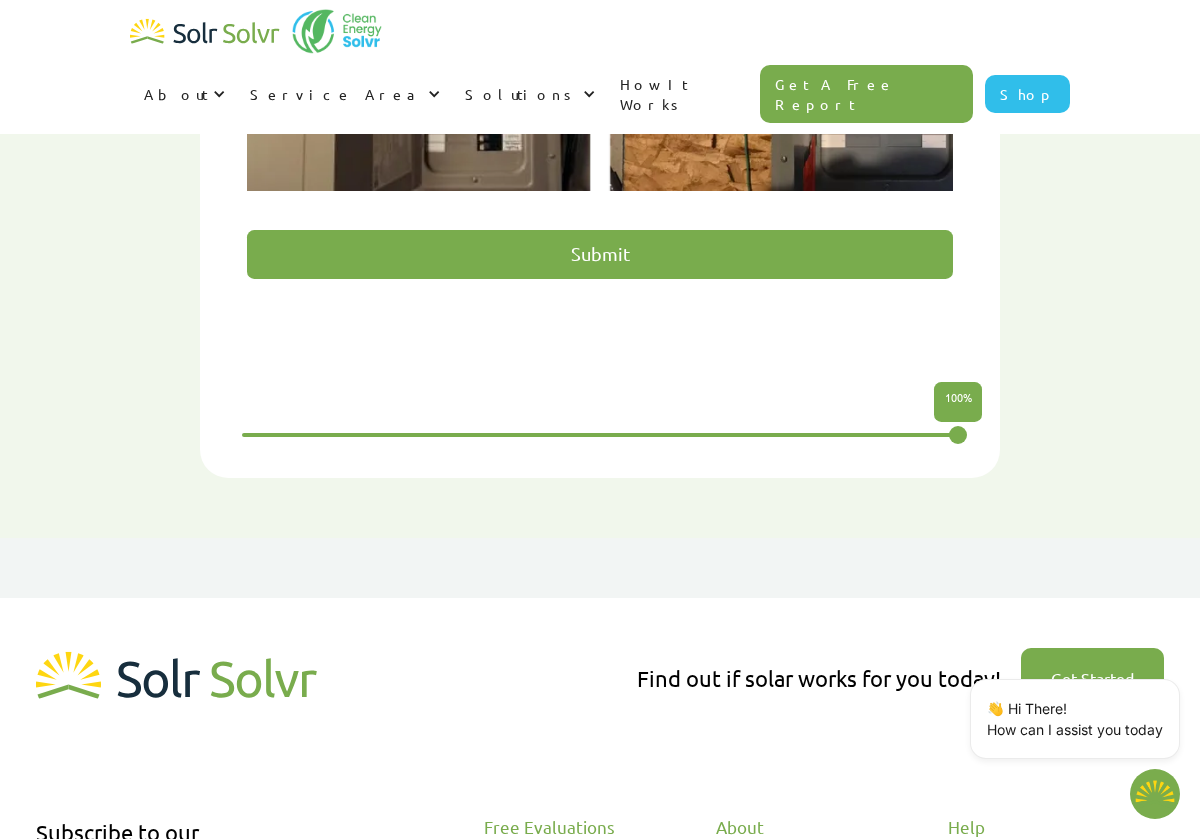 click on "Submit" at bounding box center [599, 254] 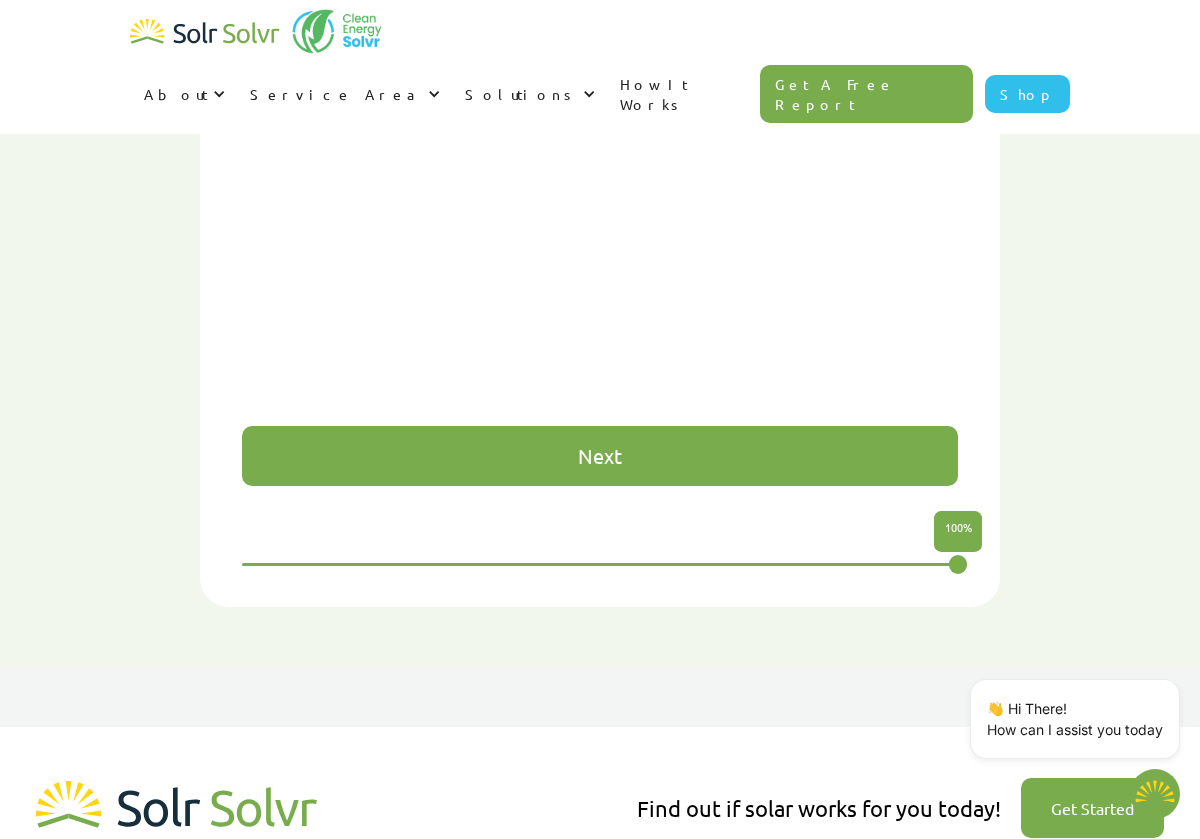 scroll, scrollTop: 1052, scrollLeft: 0, axis: vertical 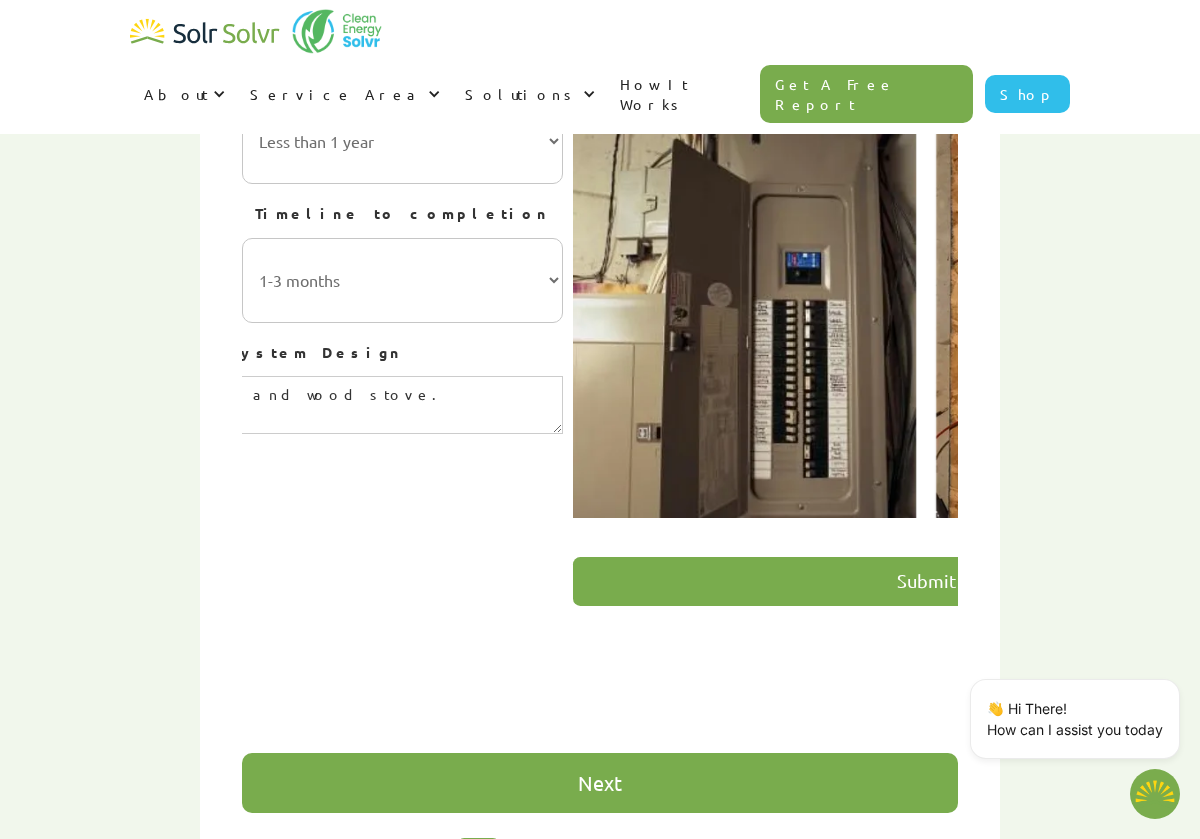 click on "Next" at bounding box center [600, 783] 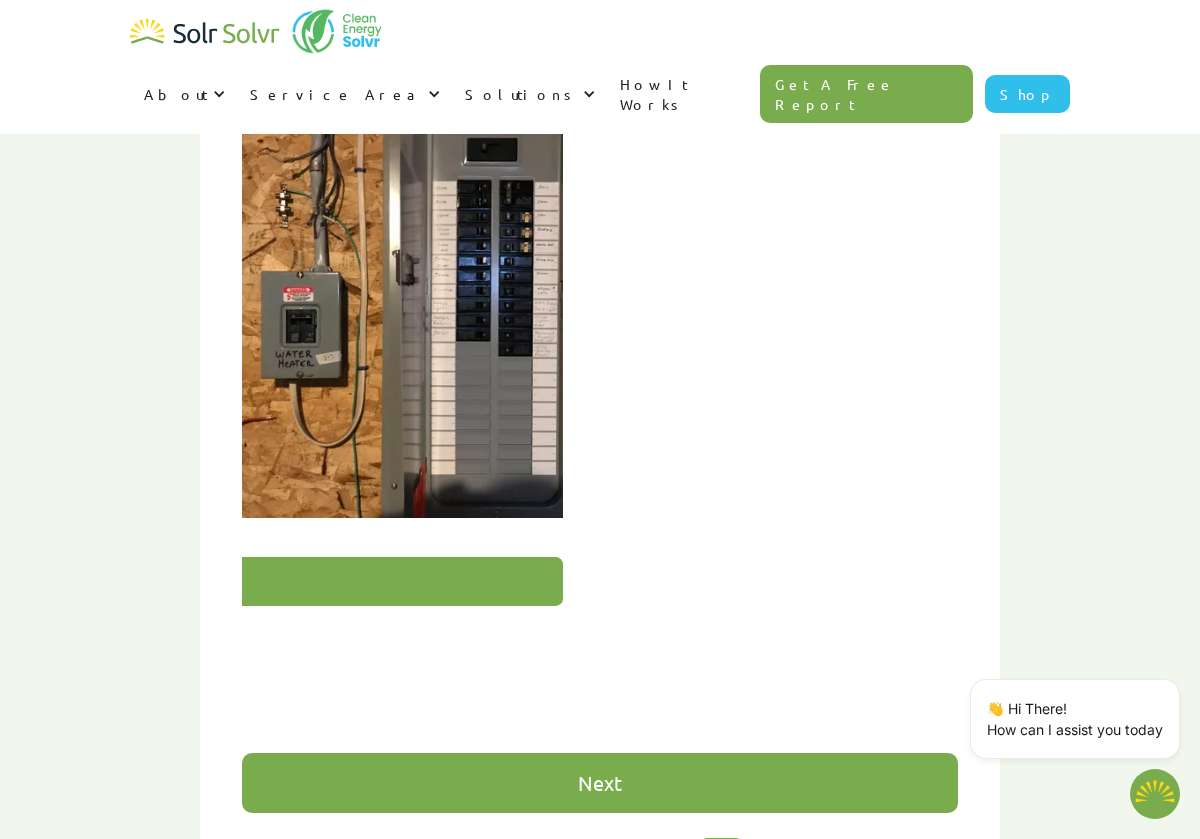 click on "Next" at bounding box center (600, 783) 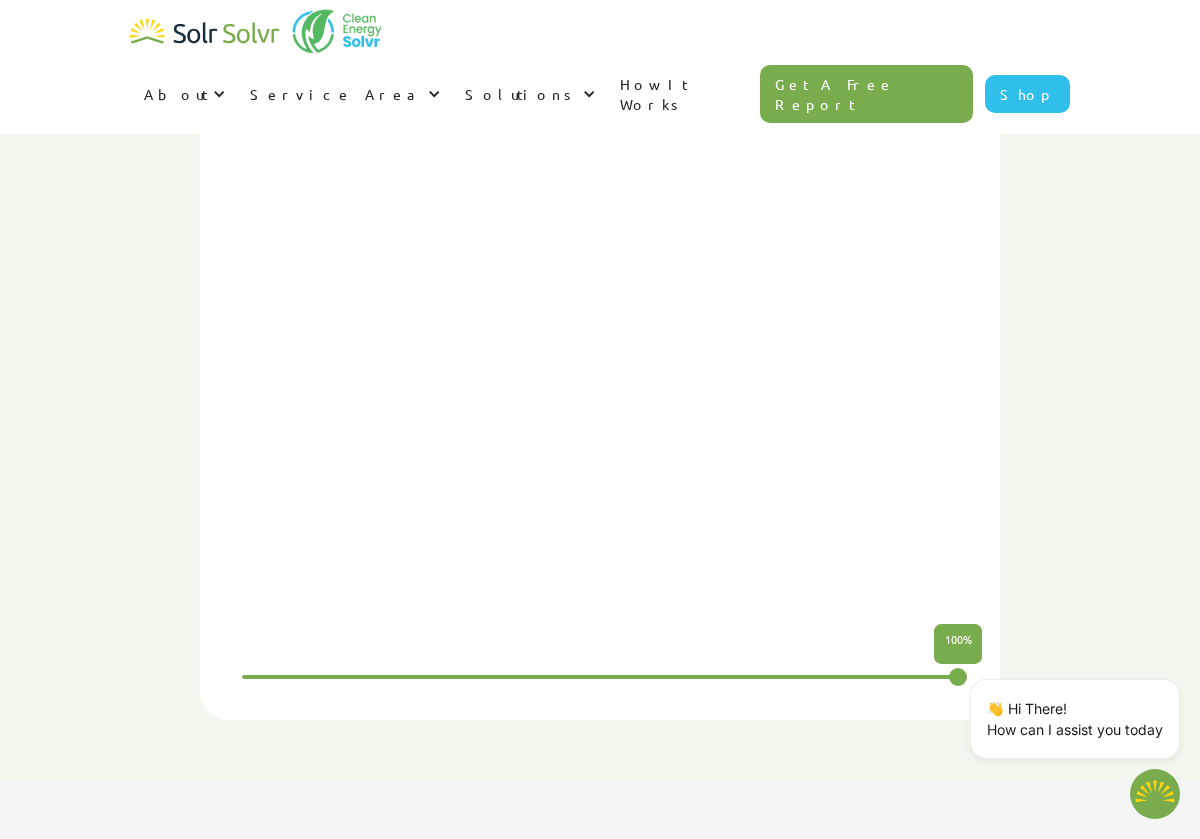 scroll, scrollTop: 1132, scrollLeft: 0, axis: vertical 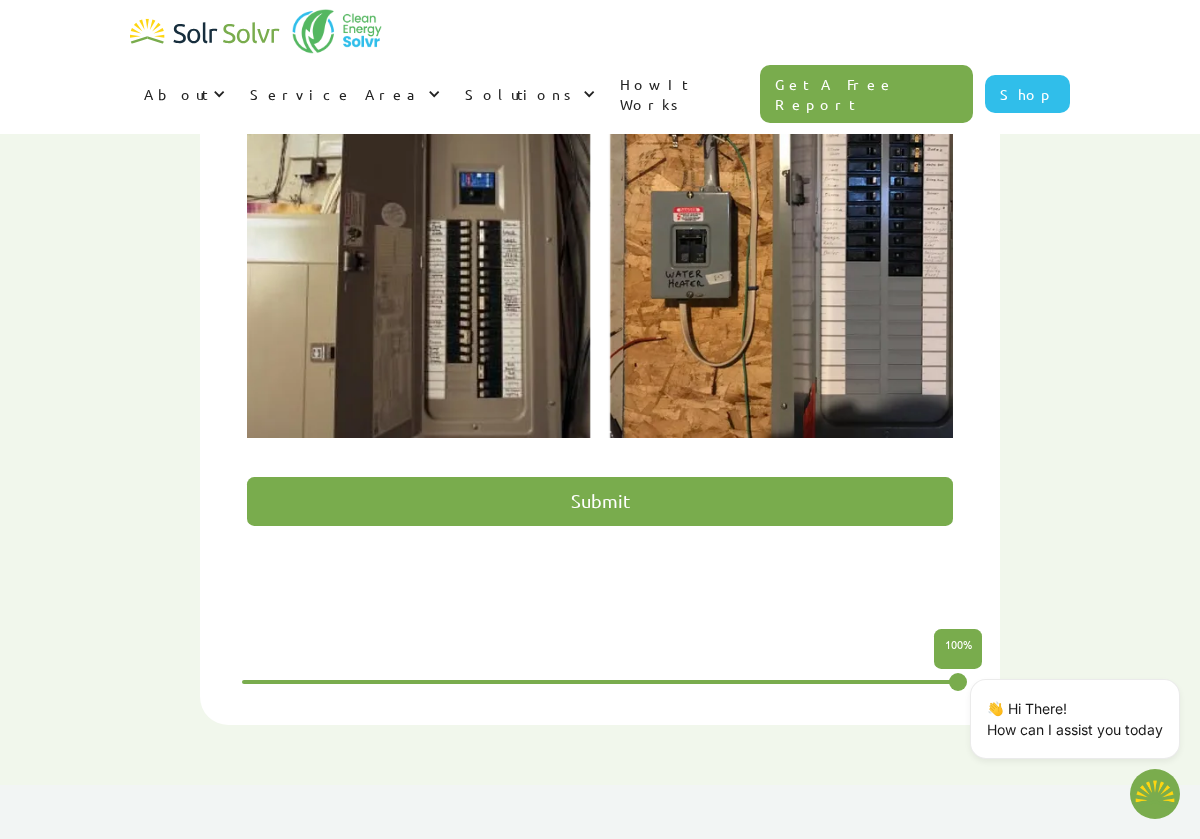 click on "Submit" at bounding box center [599, 501] 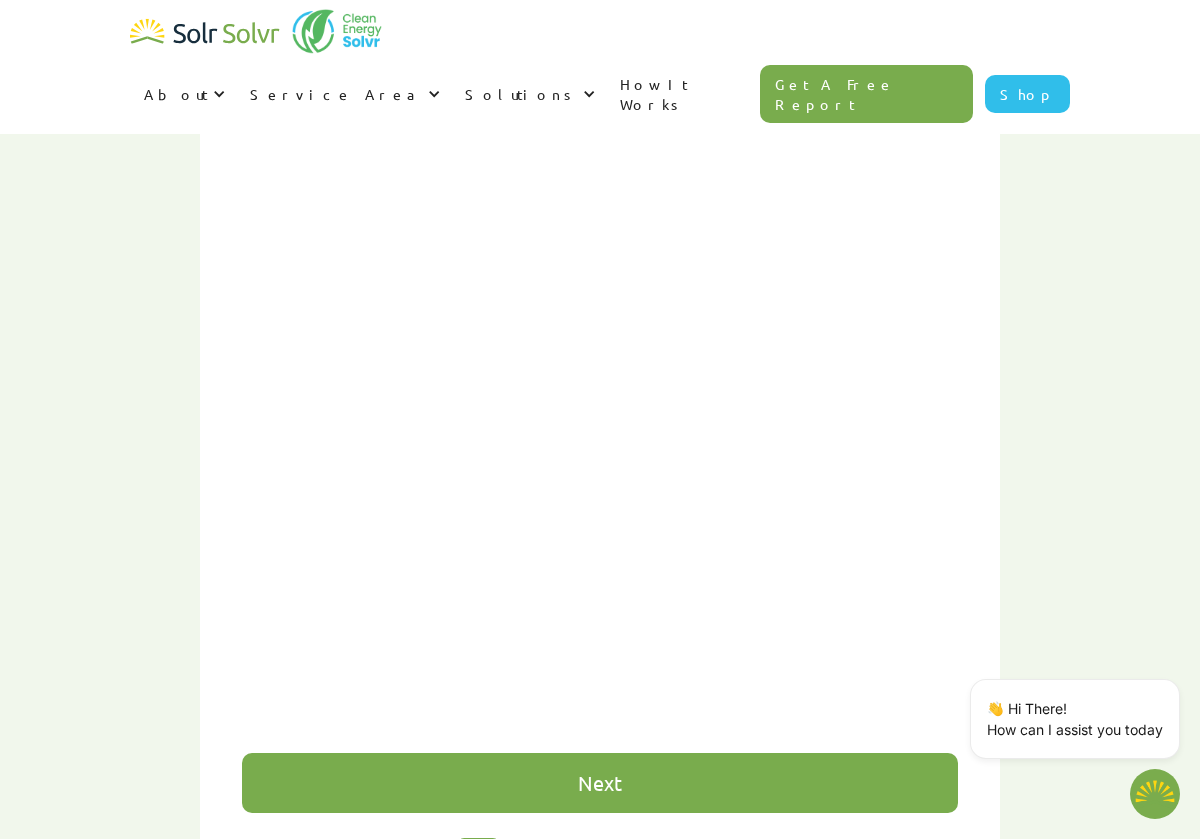 scroll, scrollTop: 0, scrollLeft: 1106, axis: horizontal 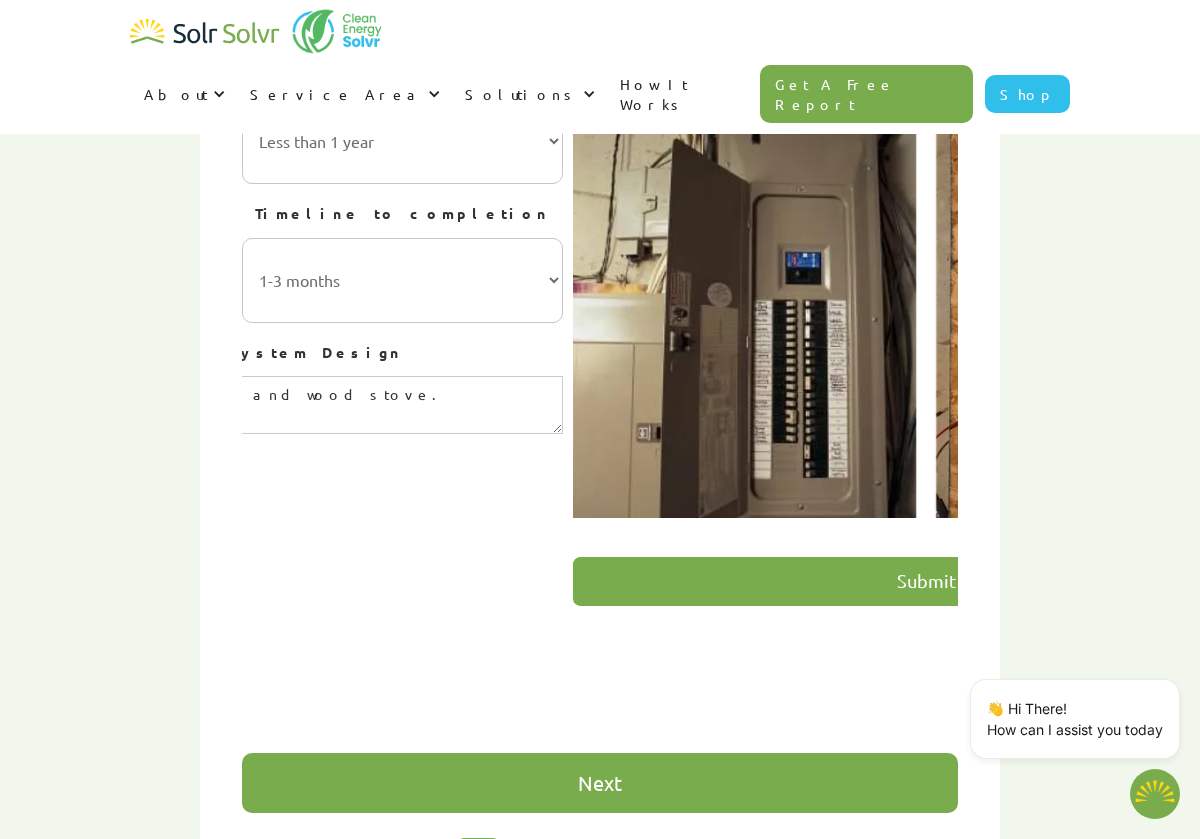 click on "Next" at bounding box center [600, 783] 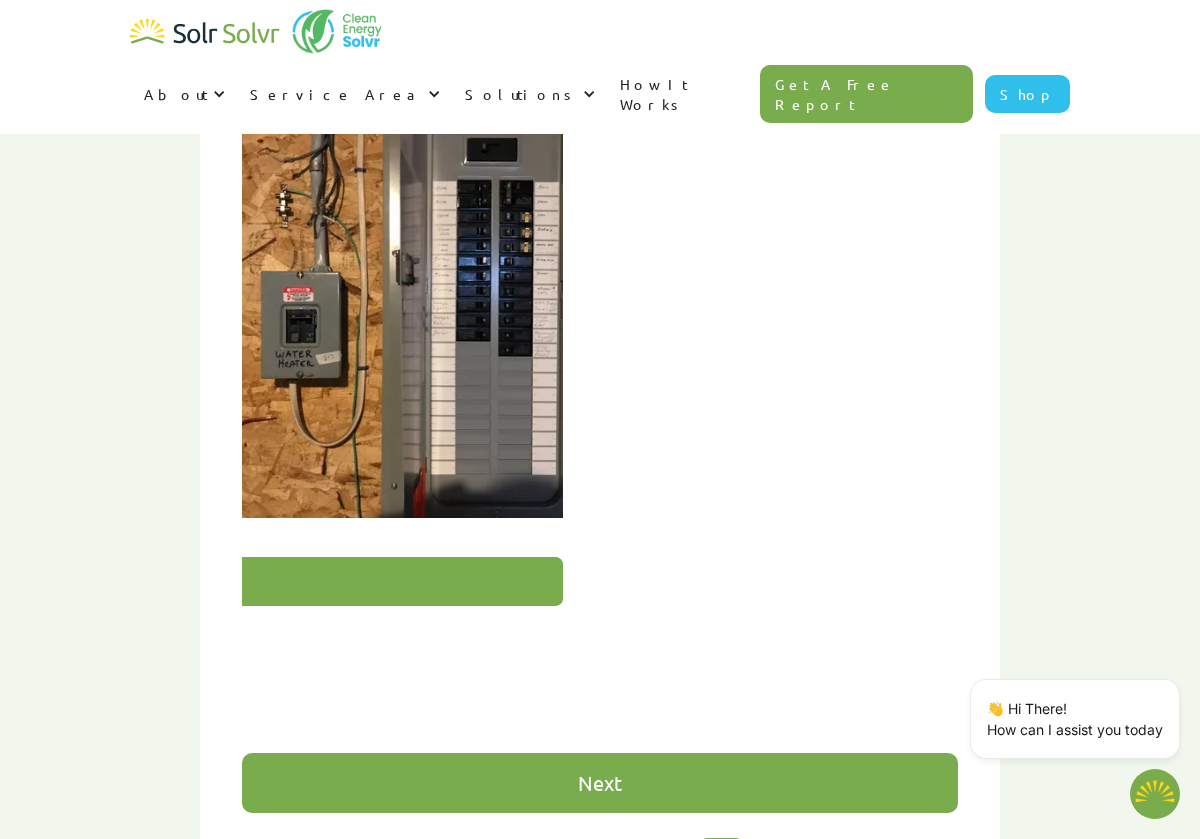 click on "Next" at bounding box center [600, 783] 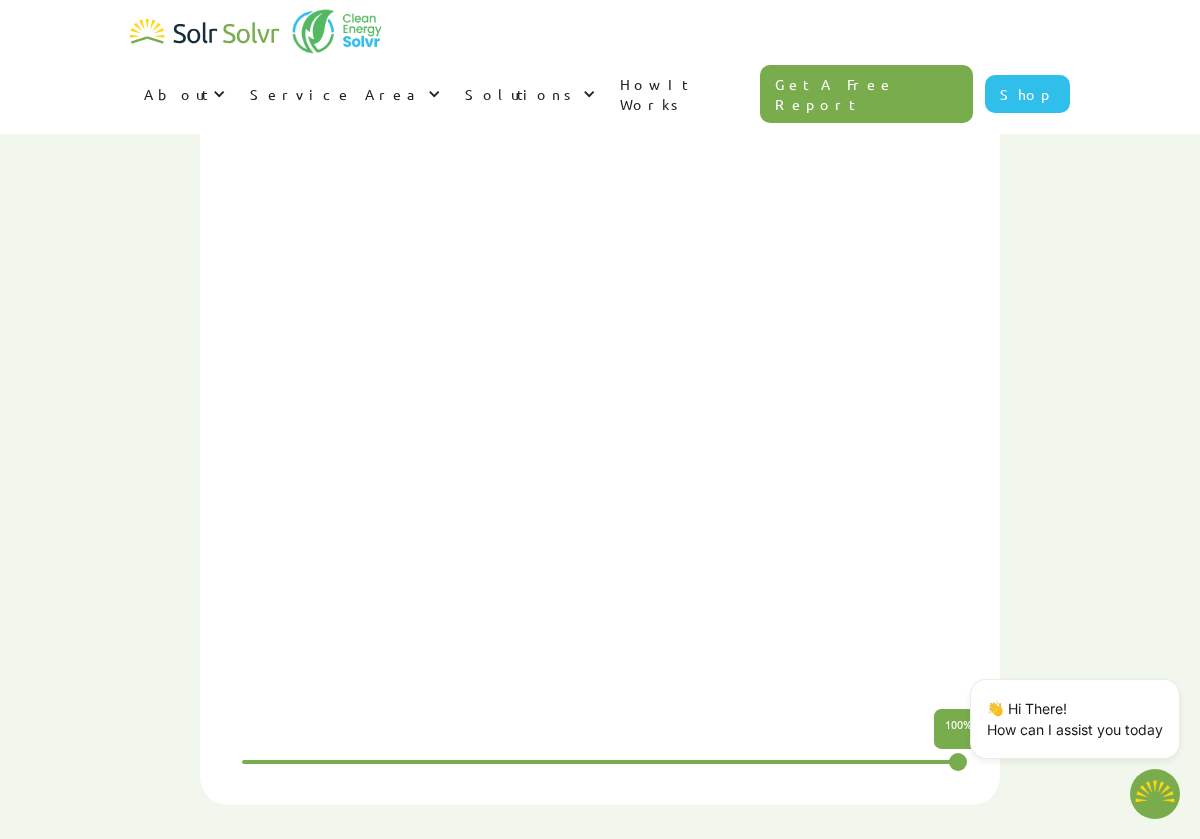 drag, startPoint x: 1184, startPoint y: 107, endPoint x: 1189, endPoint y: 16, distance: 91.13726 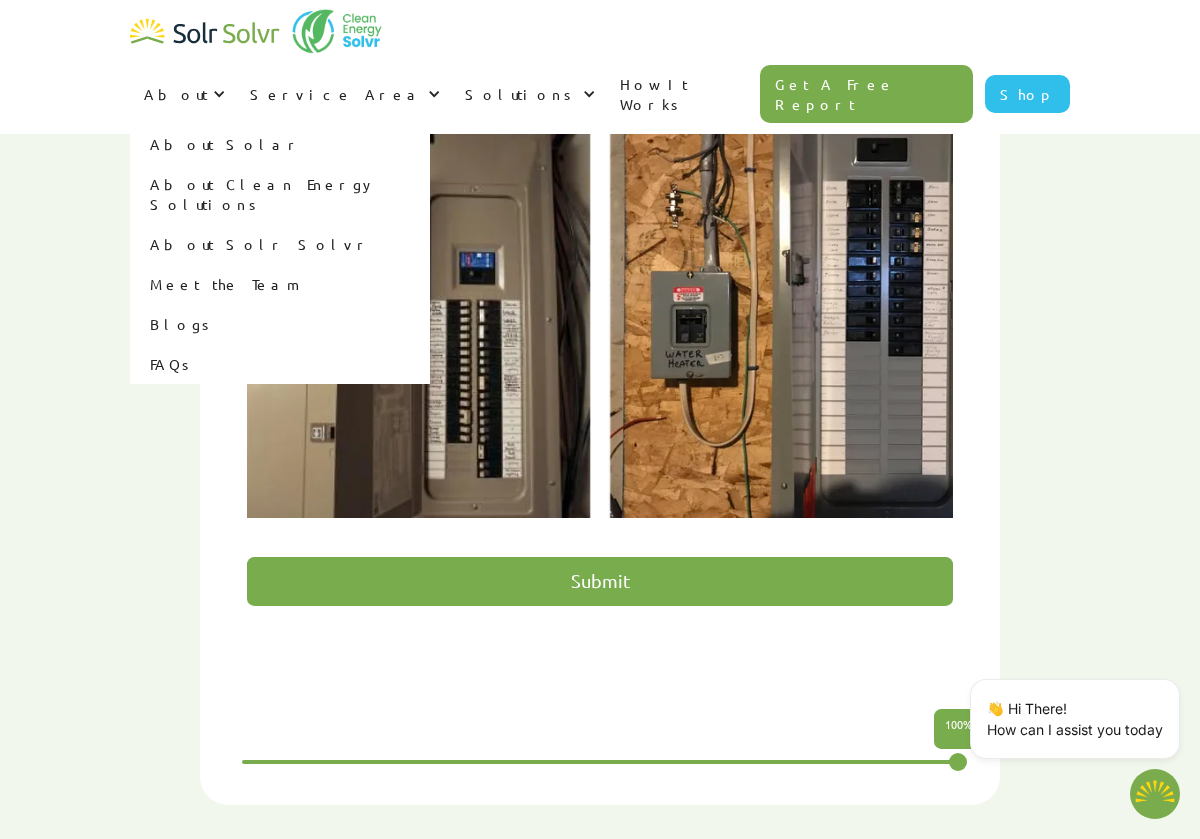 click on "About" at bounding box center [176, 94] 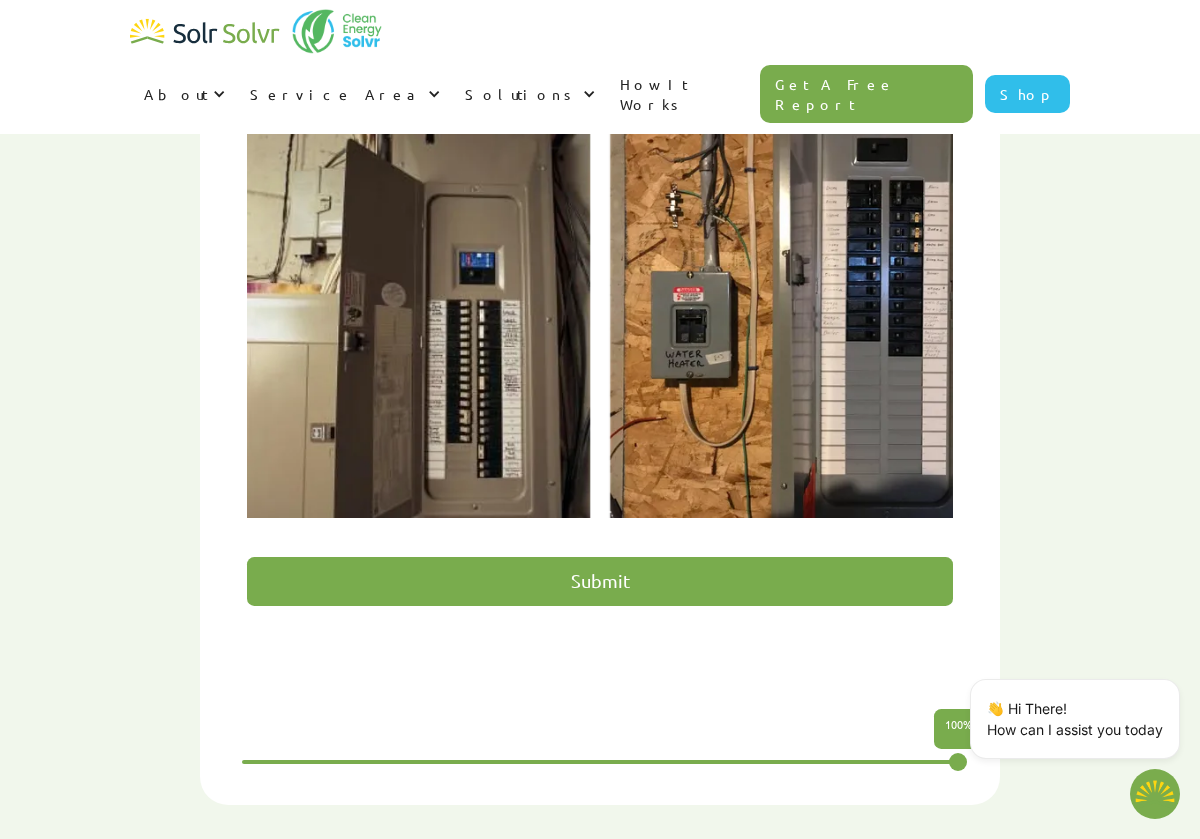 click at bounding box center [215, 94] 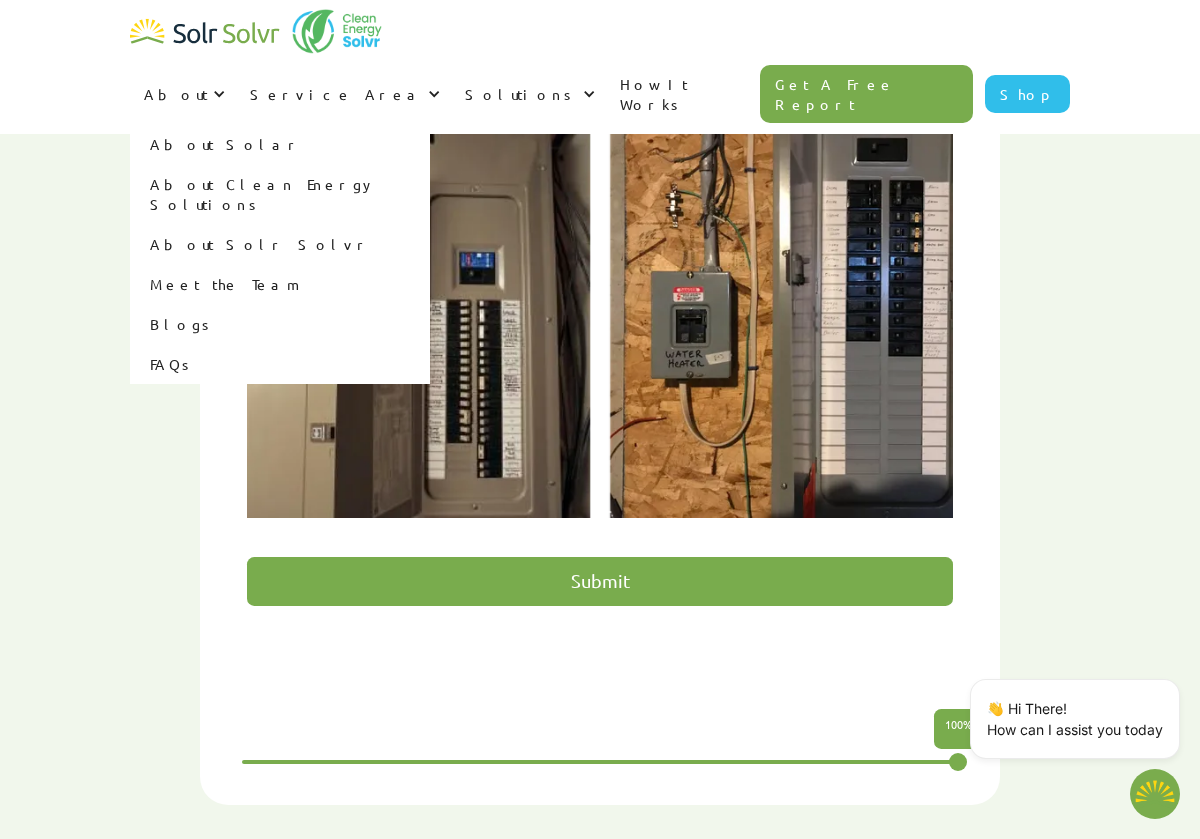 click on "About Solar" at bounding box center (280, 144) 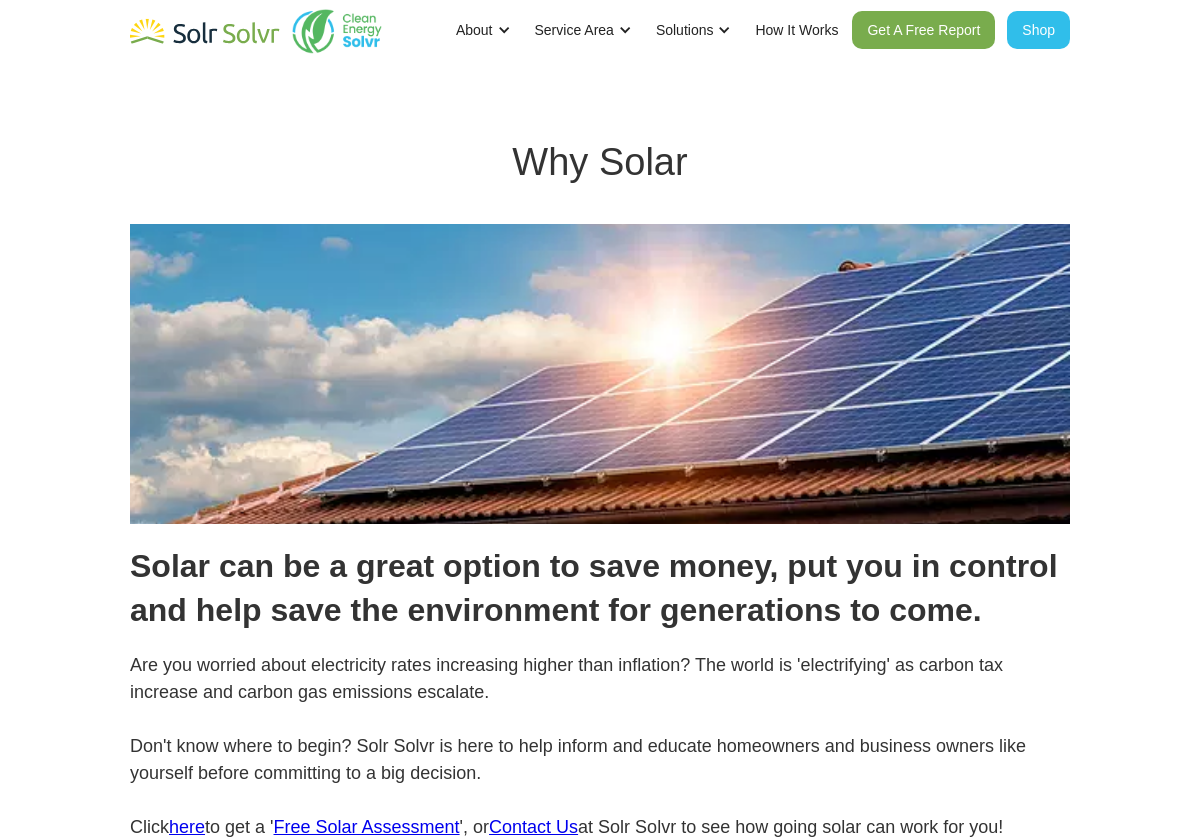 scroll, scrollTop: 0, scrollLeft: 0, axis: both 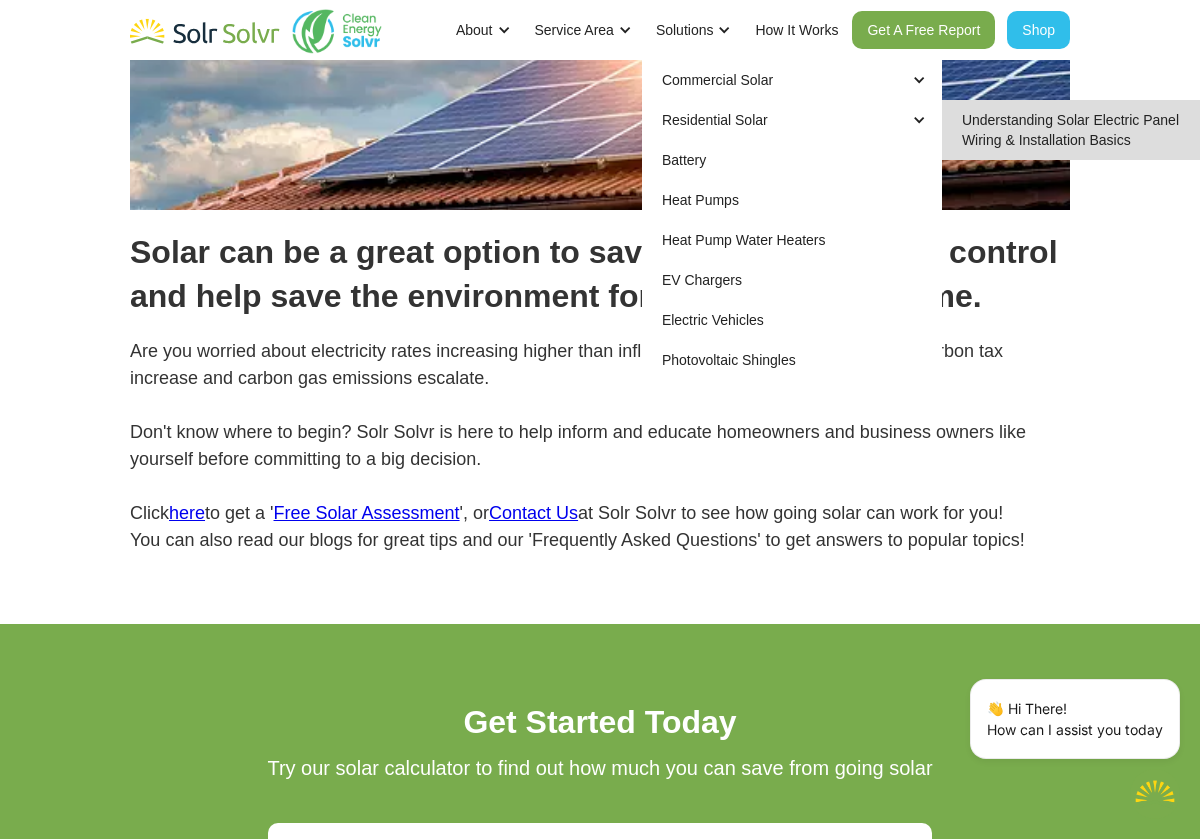 click on "Residential Solar" at bounding box center [715, 120] 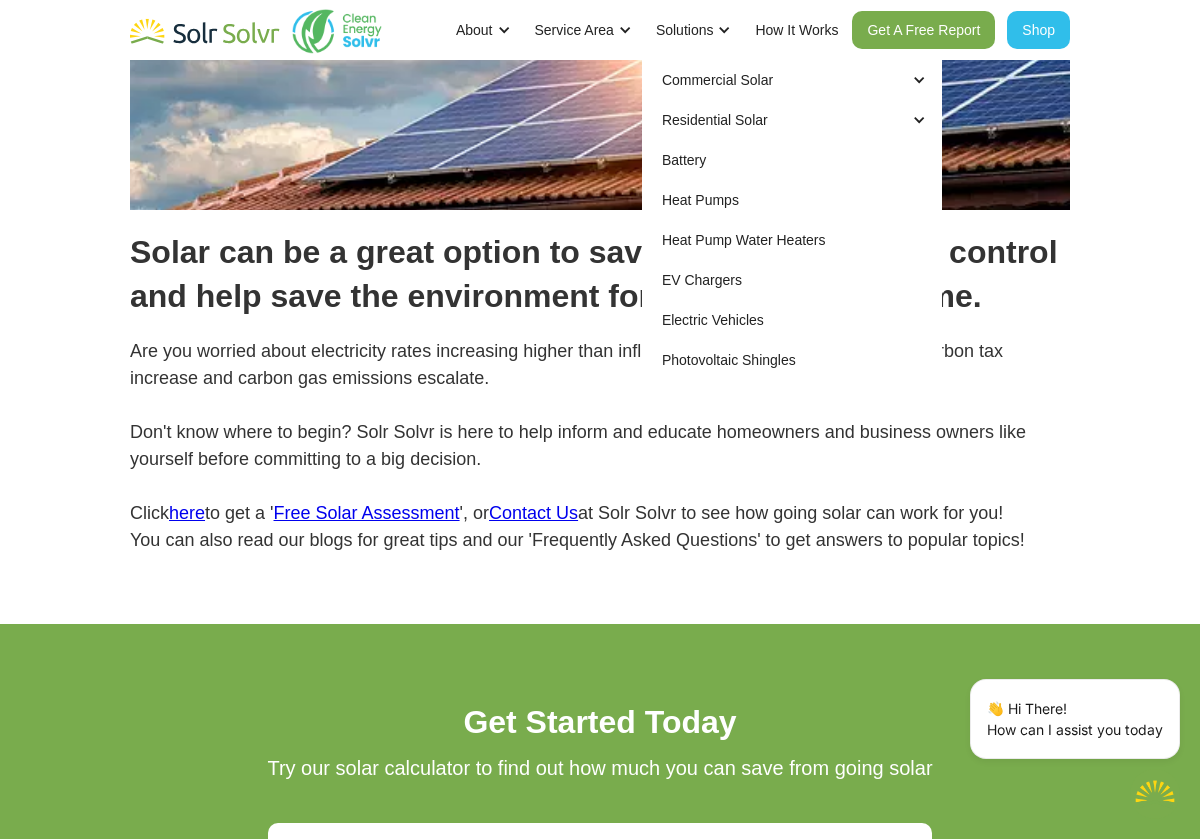 click on "Heat Pumps" at bounding box center [792, 200] 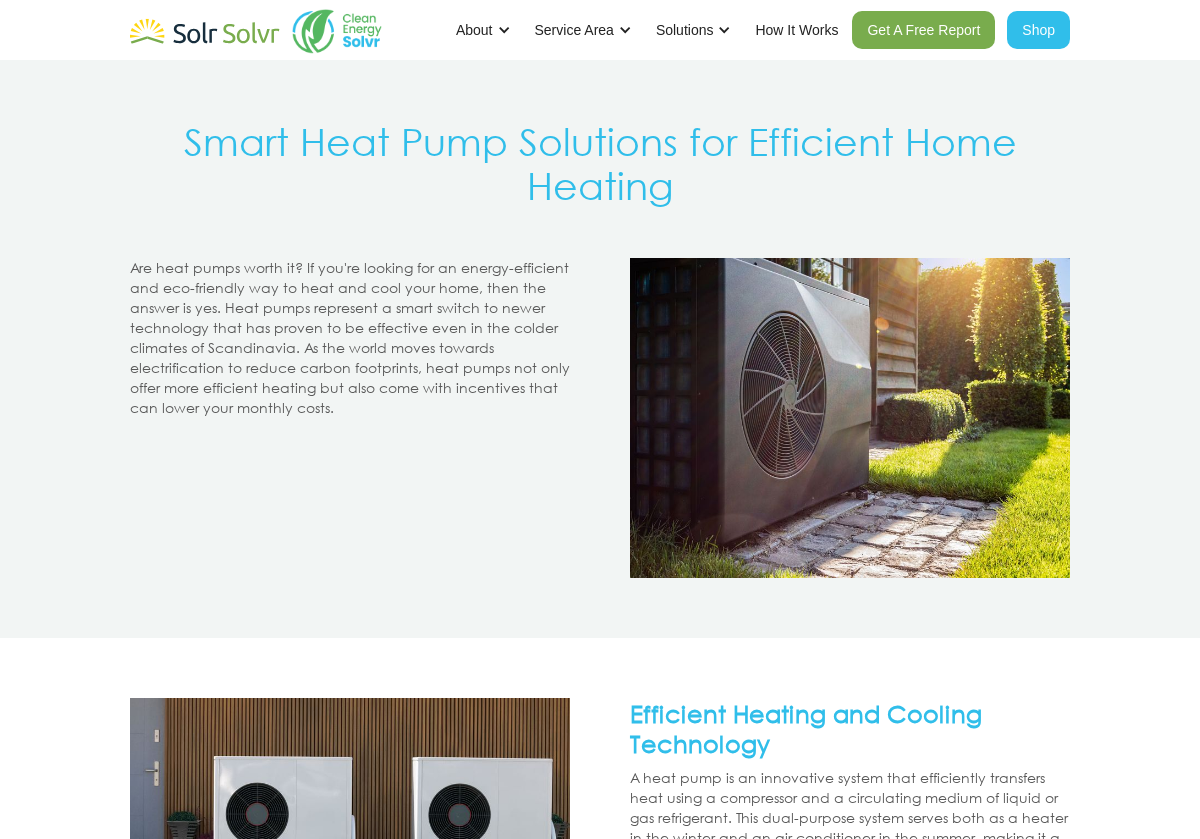 scroll, scrollTop: 0, scrollLeft: 0, axis: both 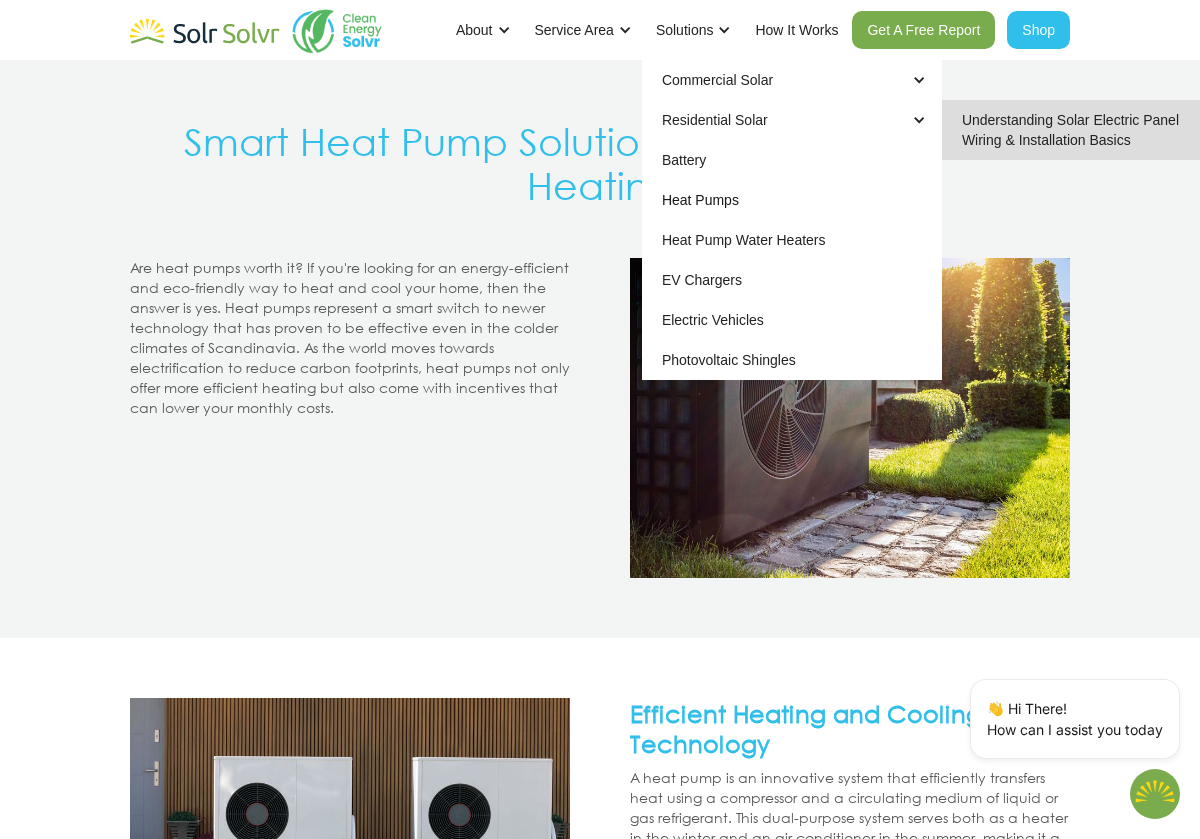 click on "Residential Solar" at bounding box center [715, 120] 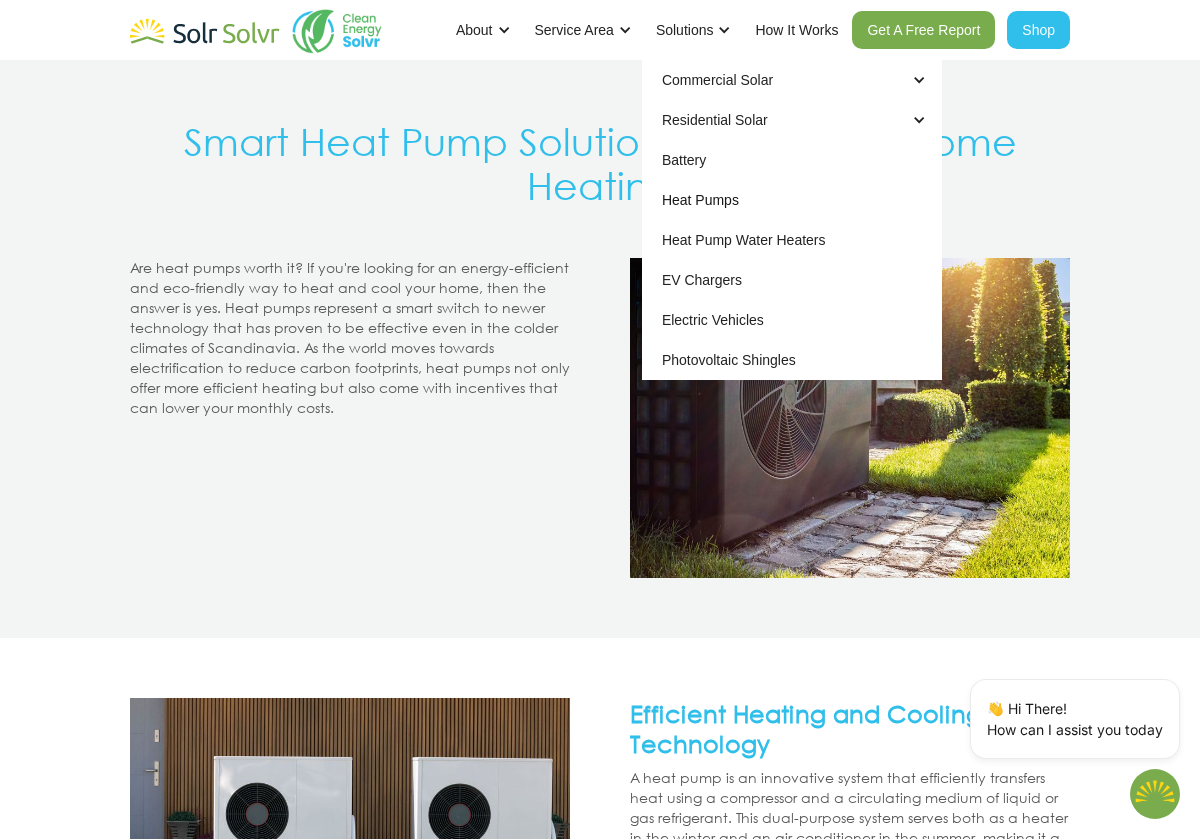 click at bounding box center (915, 120) 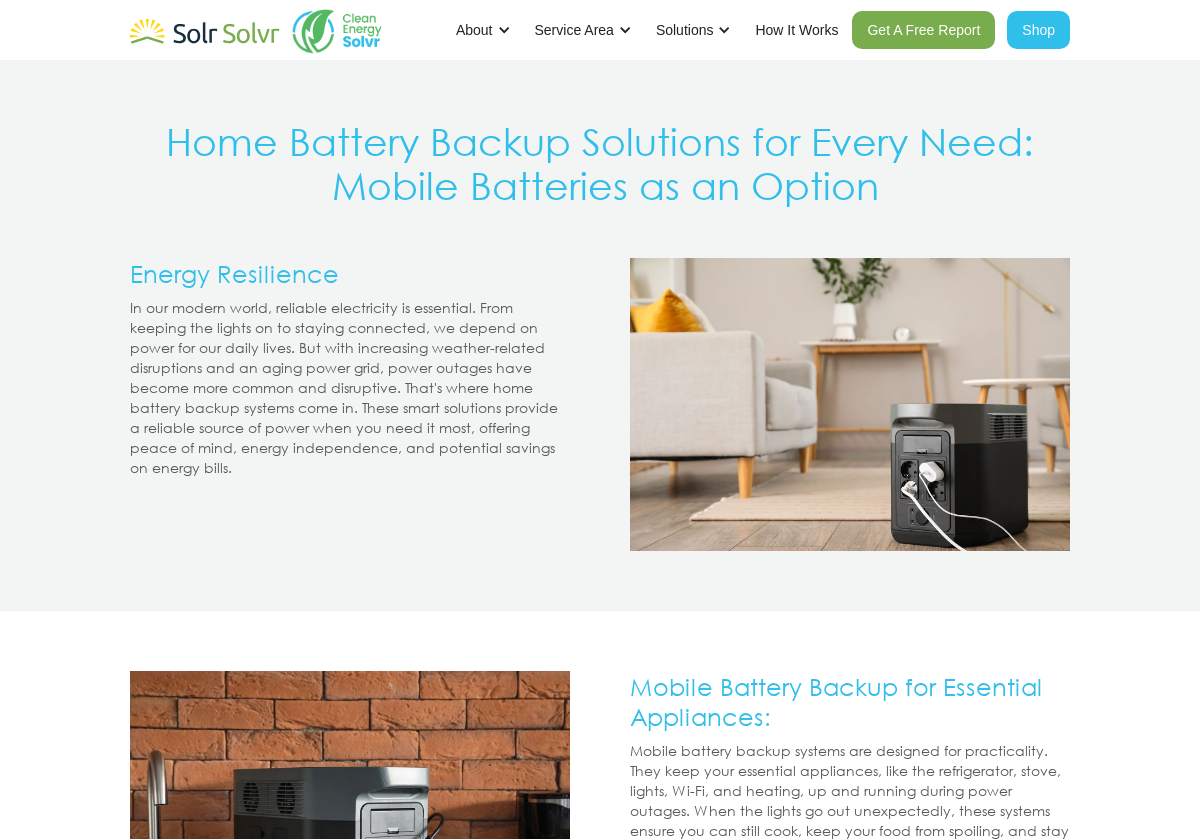 scroll, scrollTop: 0, scrollLeft: 0, axis: both 